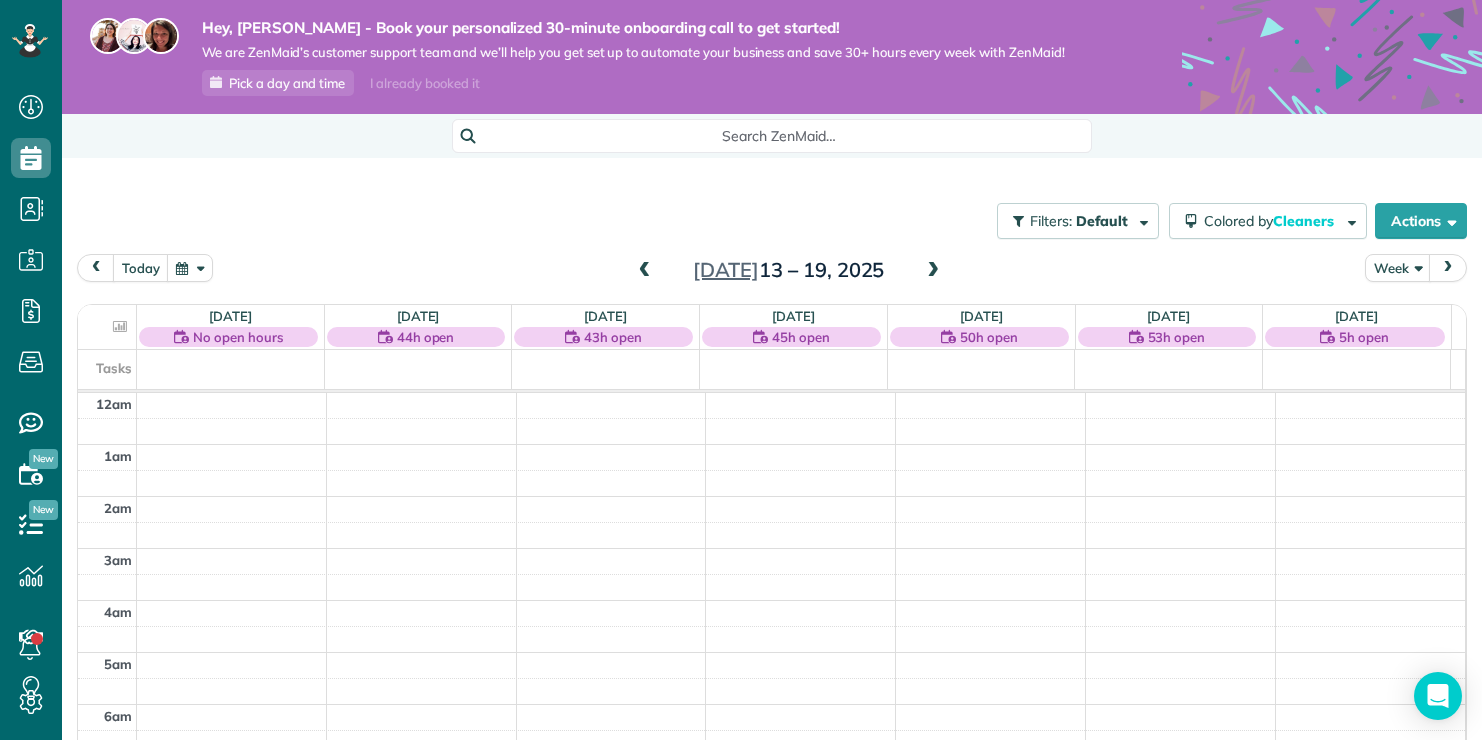 scroll, scrollTop: 0, scrollLeft: 0, axis: both 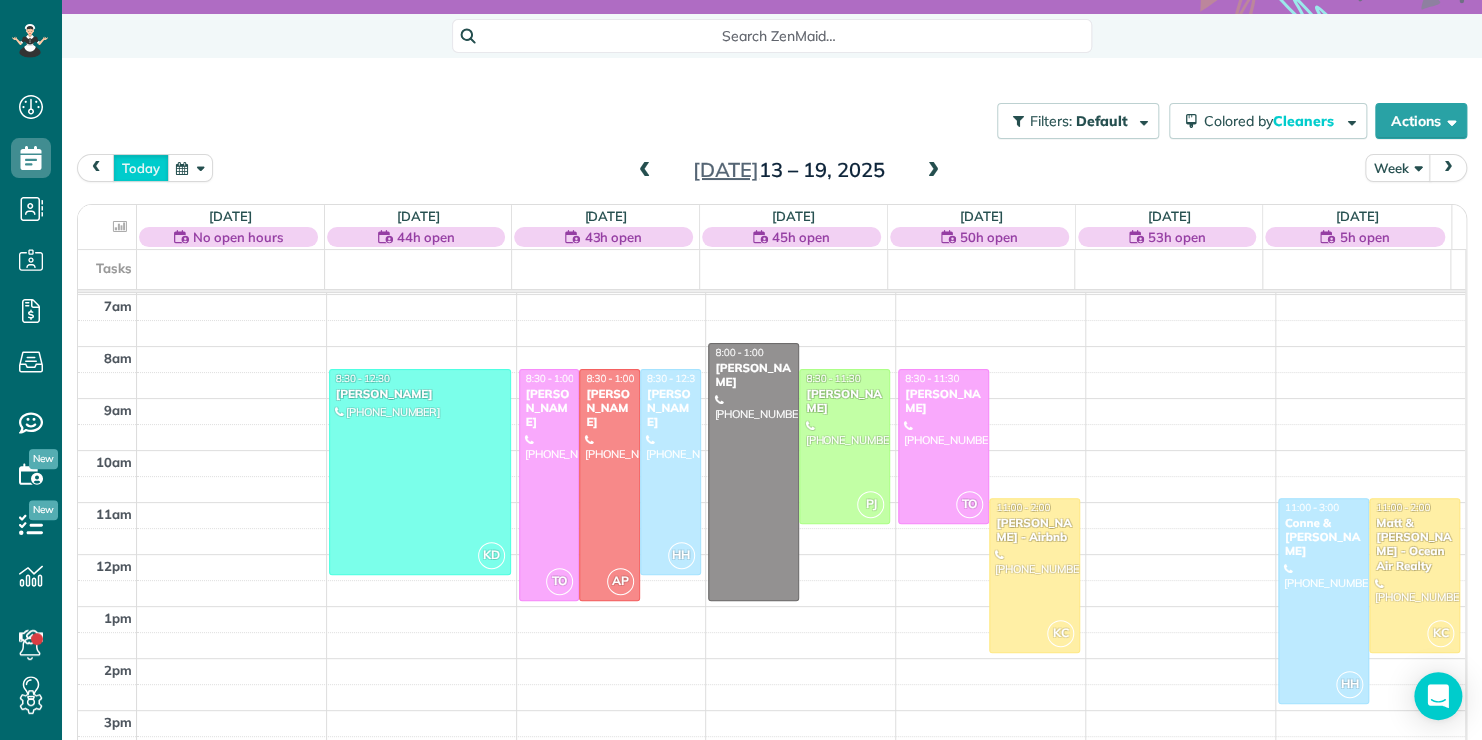 click on "today" at bounding box center [141, 167] 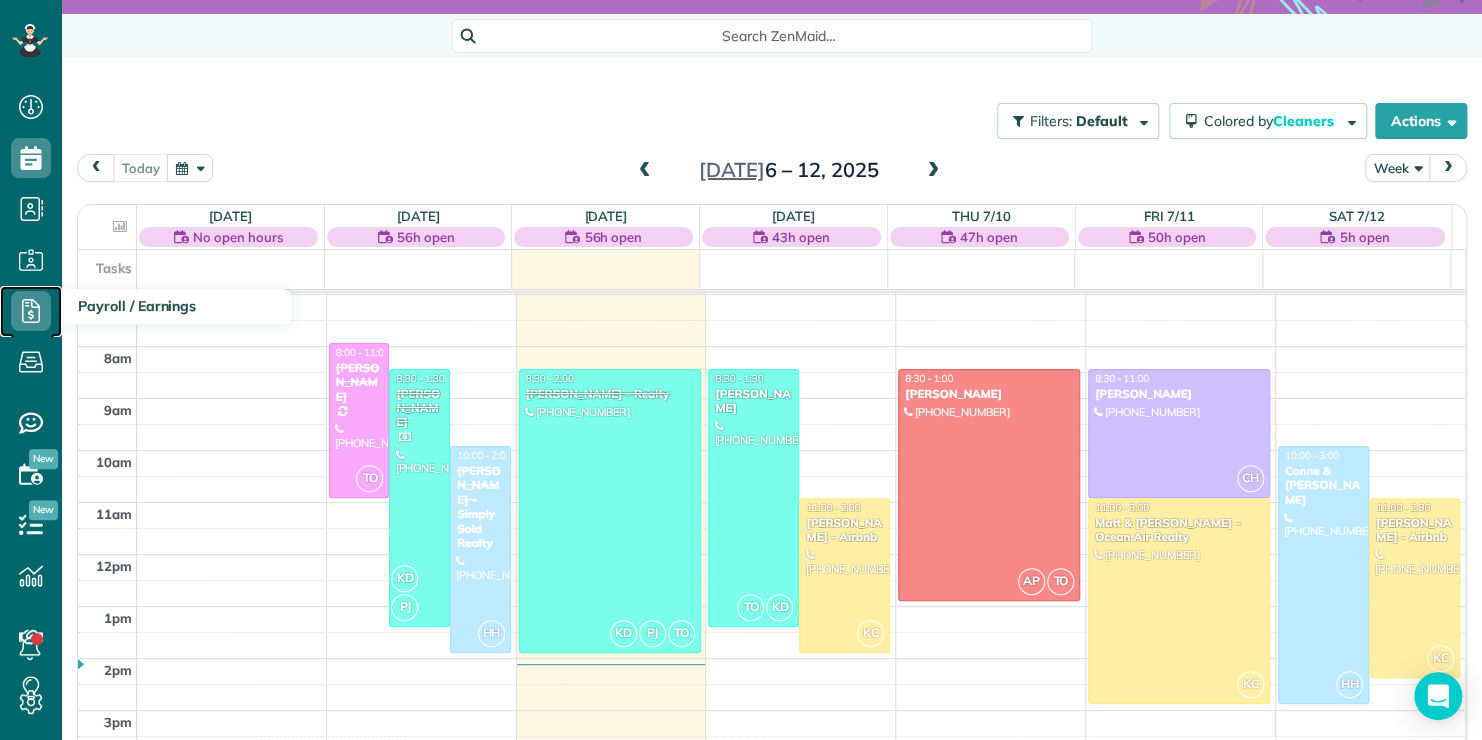 click 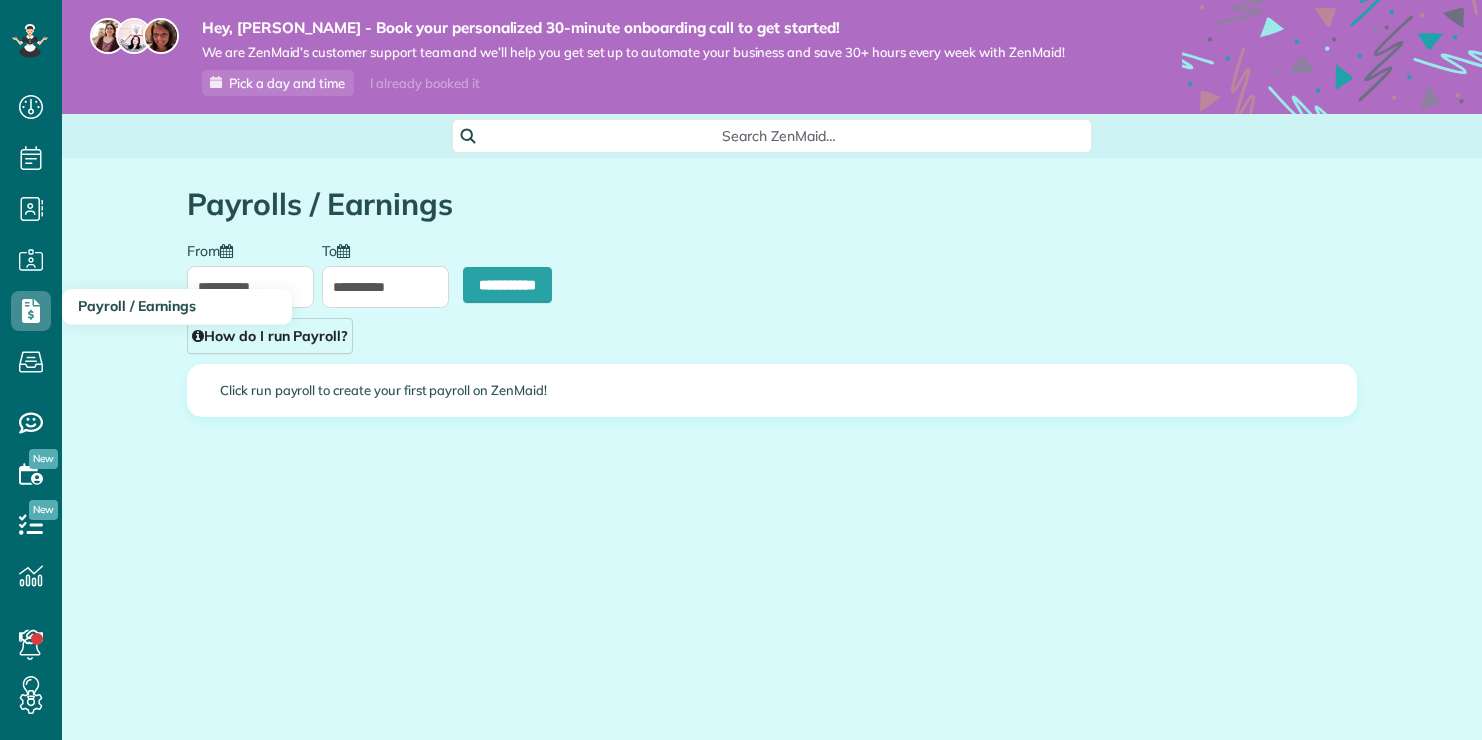 scroll, scrollTop: 0, scrollLeft: 0, axis: both 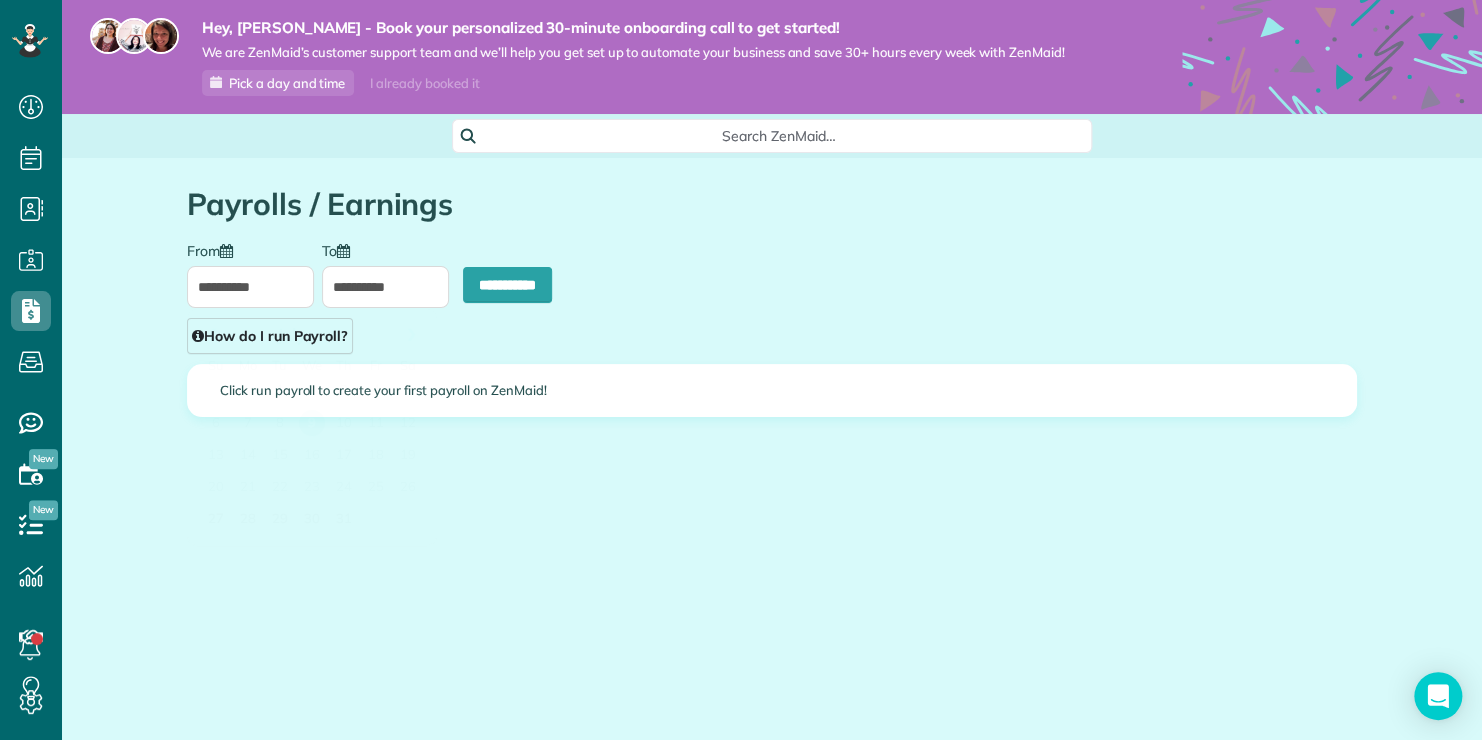 click on "**********" at bounding box center [250, 287] 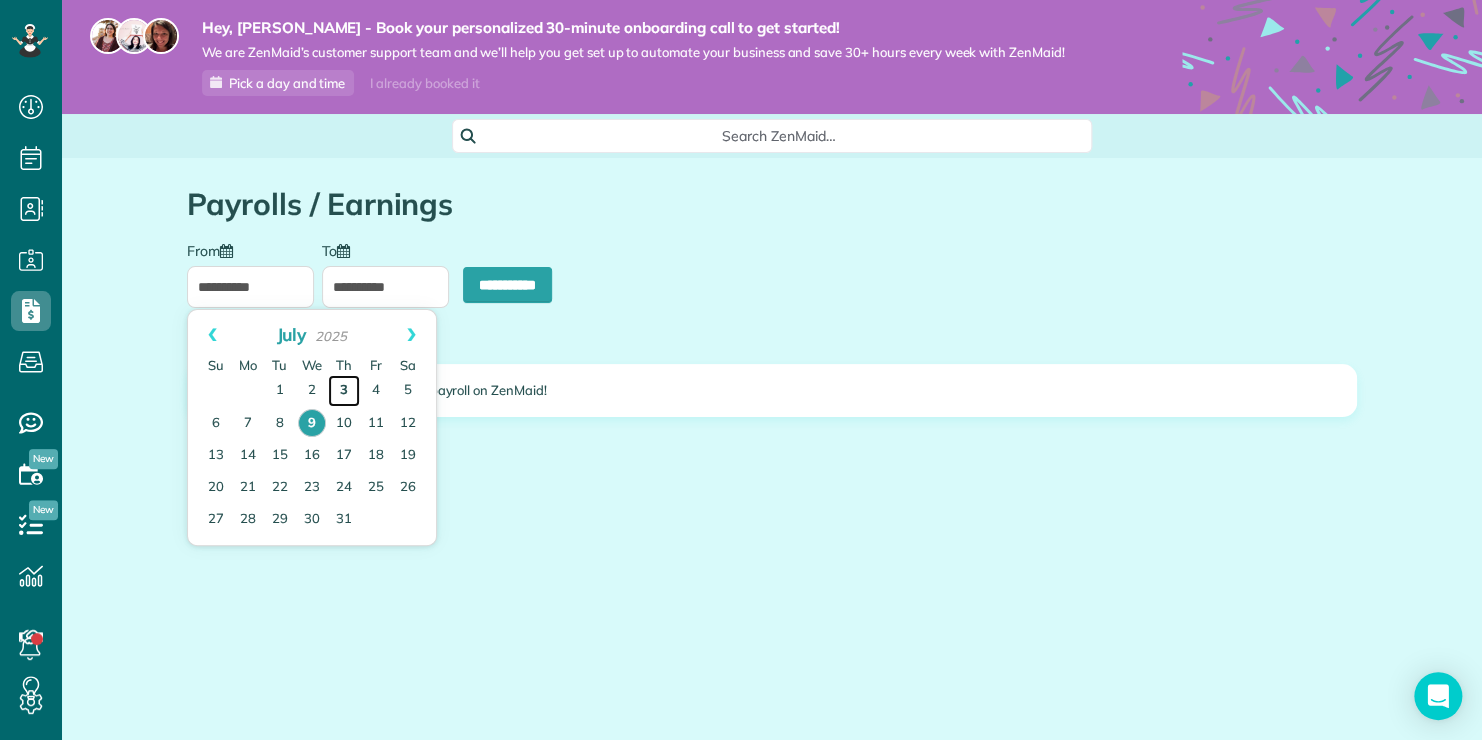 click on "3" at bounding box center (344, 391) 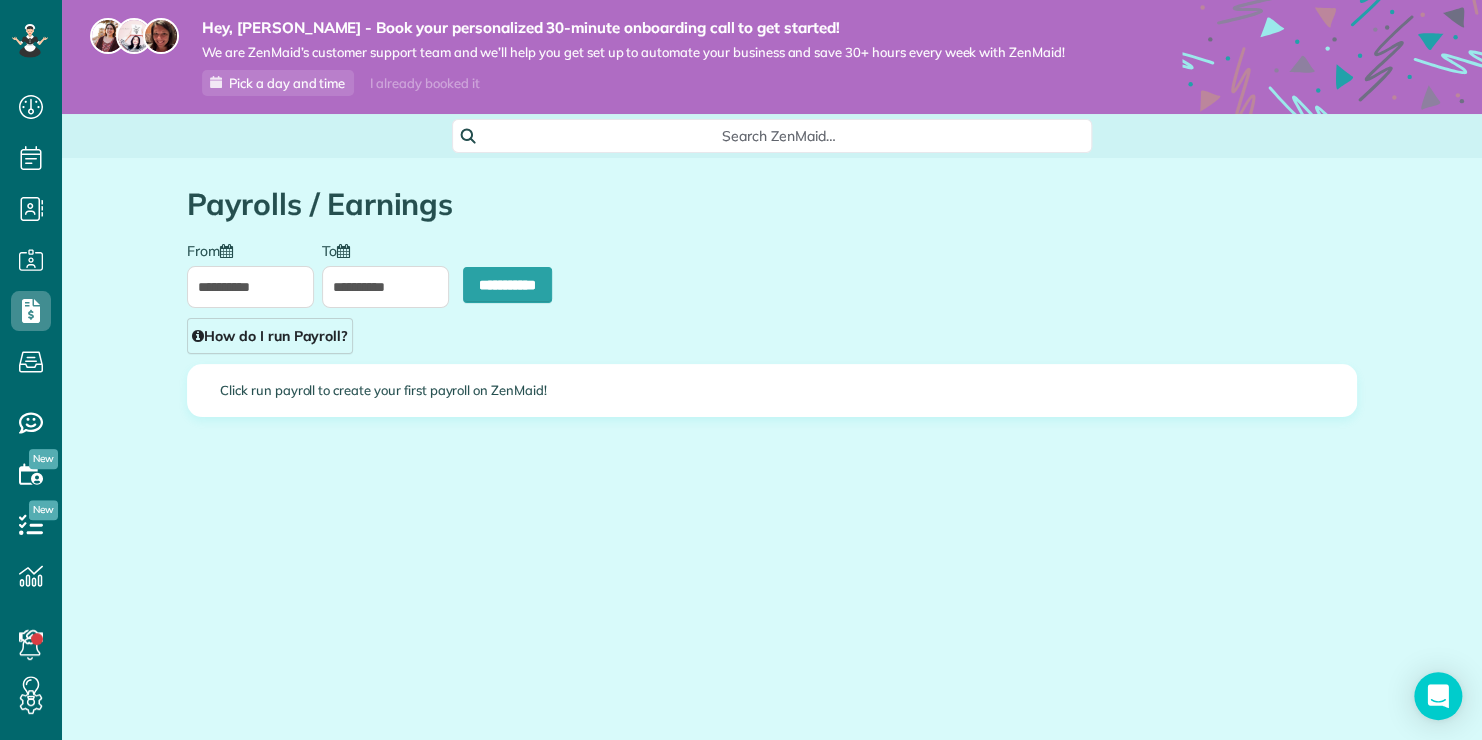 click on "**********" at bounding box center [385, 287] 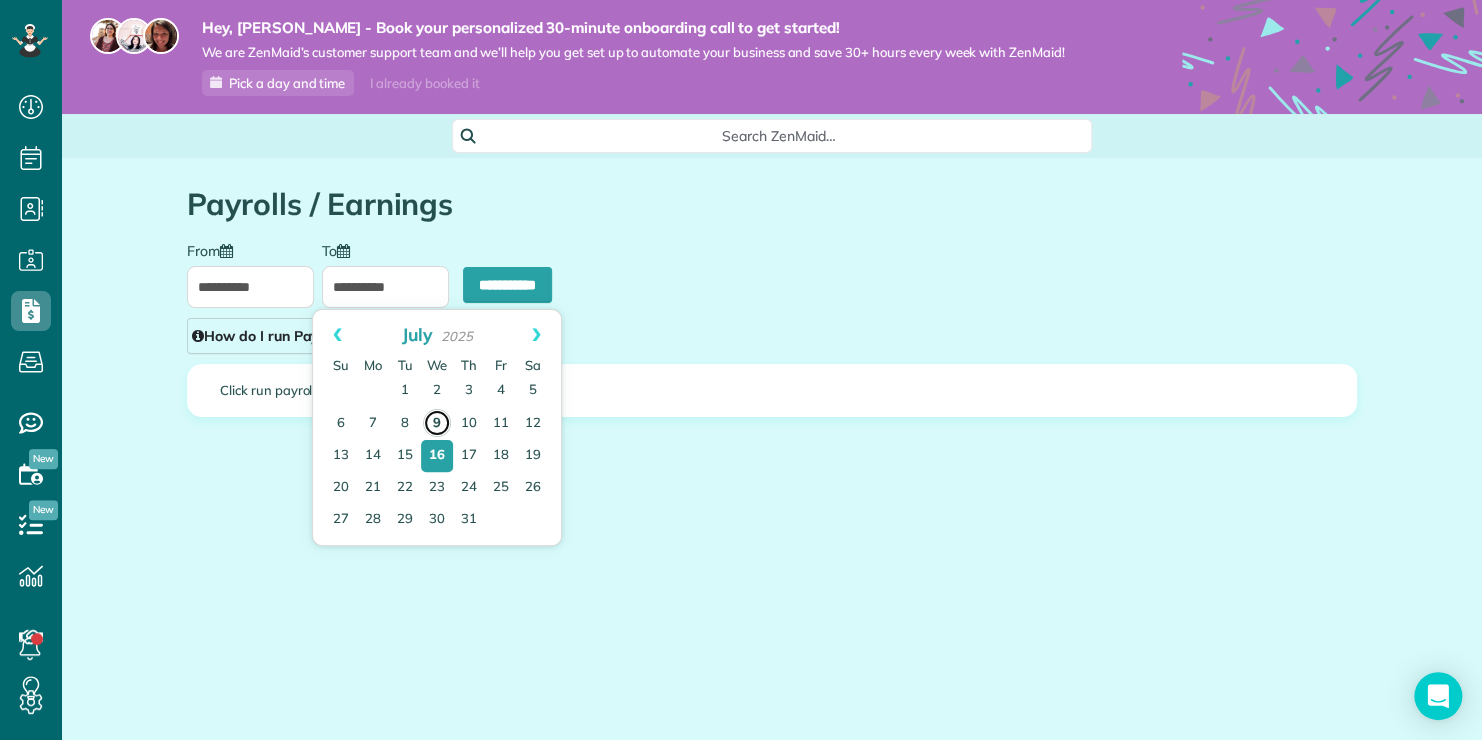 click on "9" at bounding box center (437, 423) 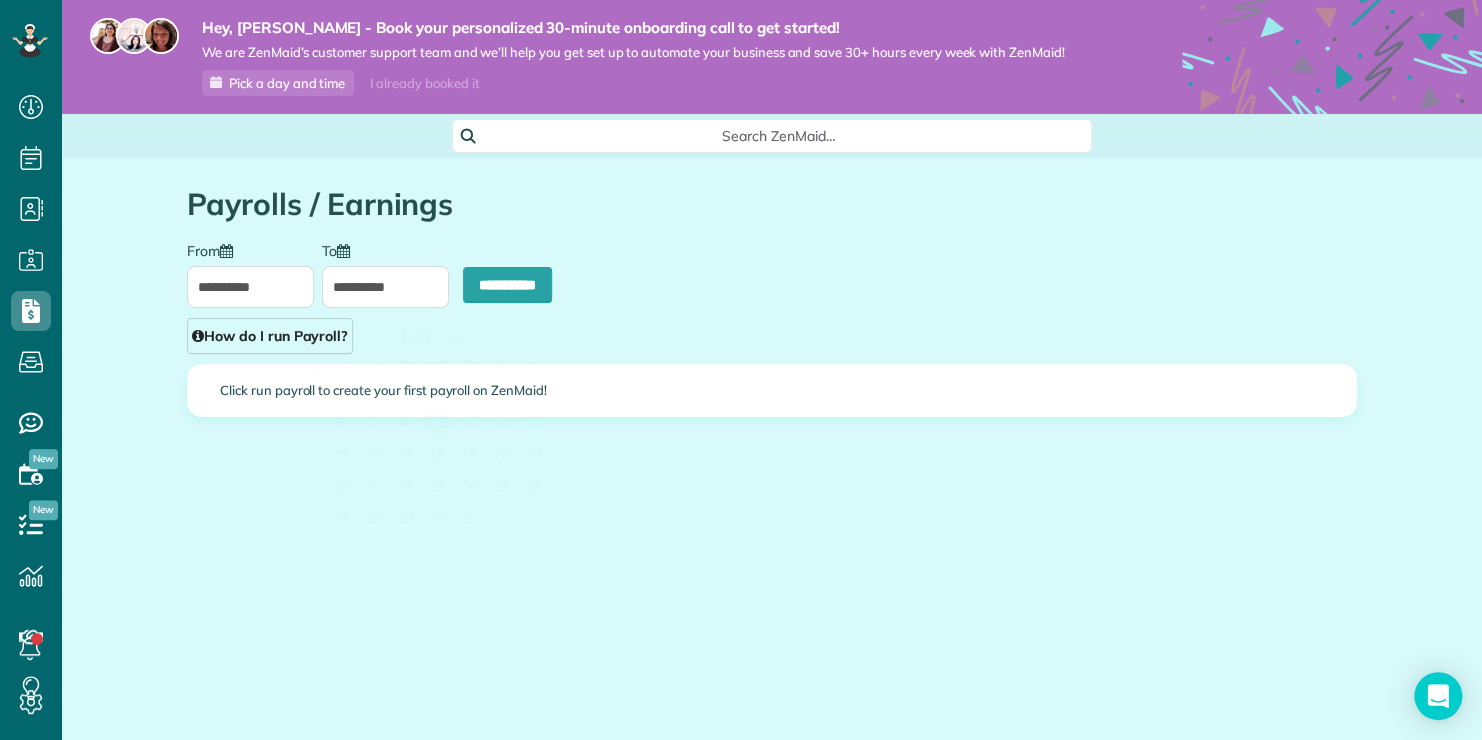 click on "**********" at bounding box center [385, 287] 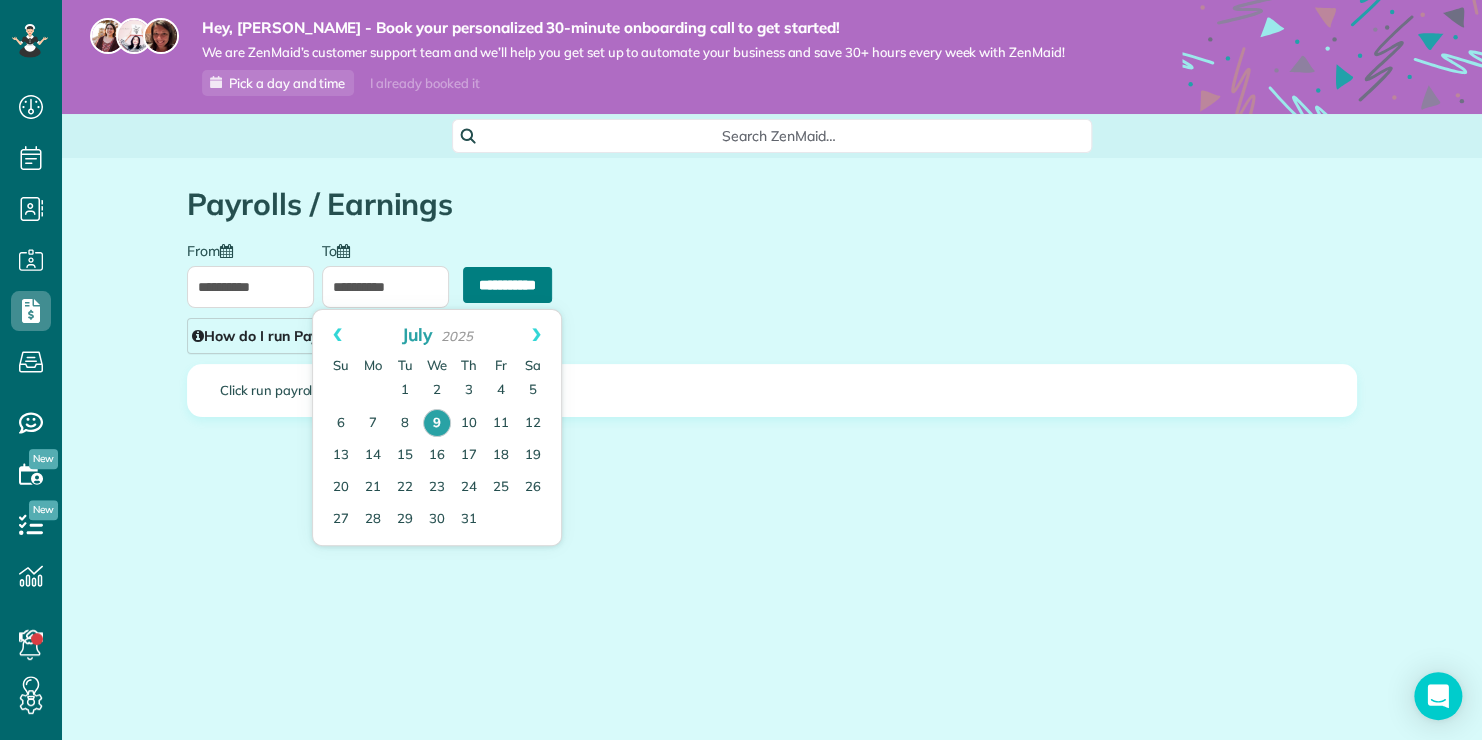 click on "**********" at bounding box center (507, 285) 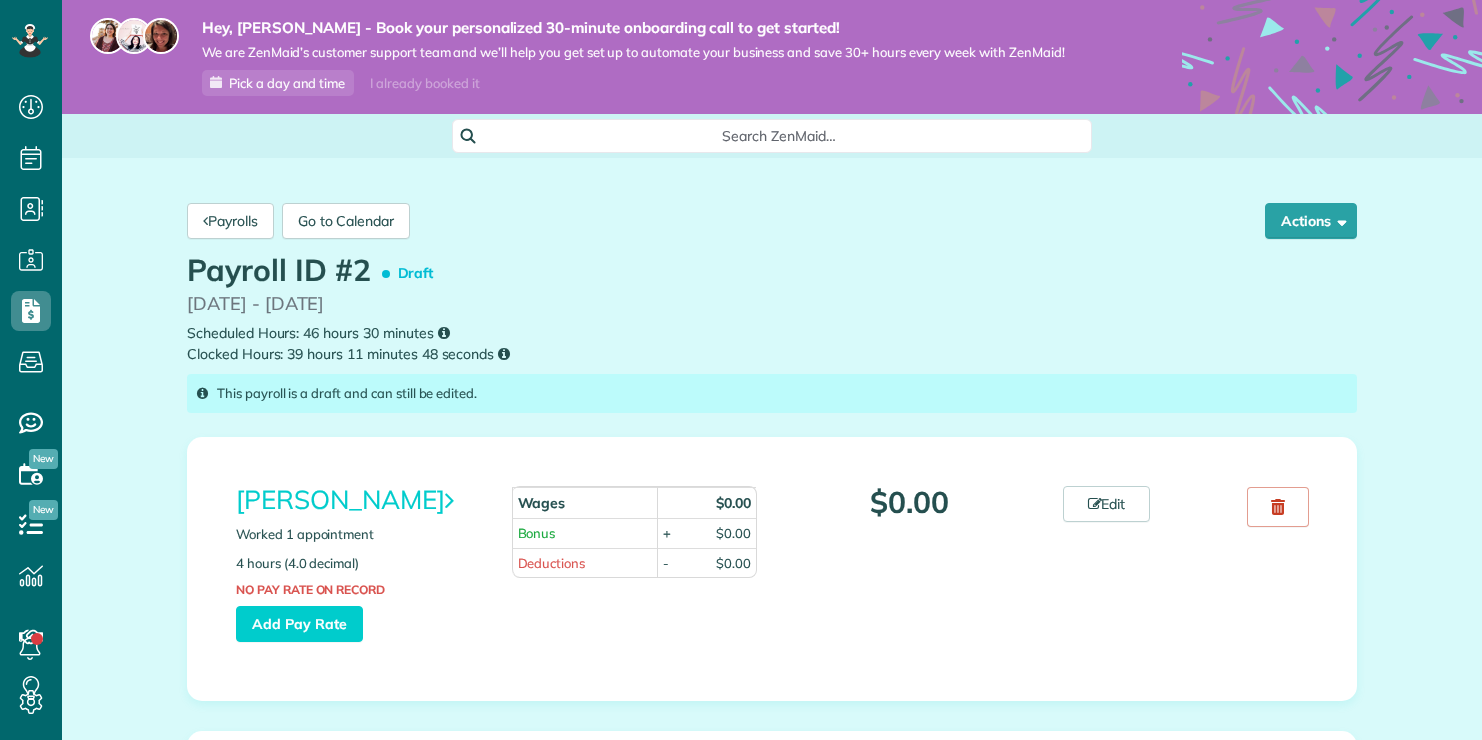 scroll, scrollTop: 0, scrollLeft: 0, axis: both 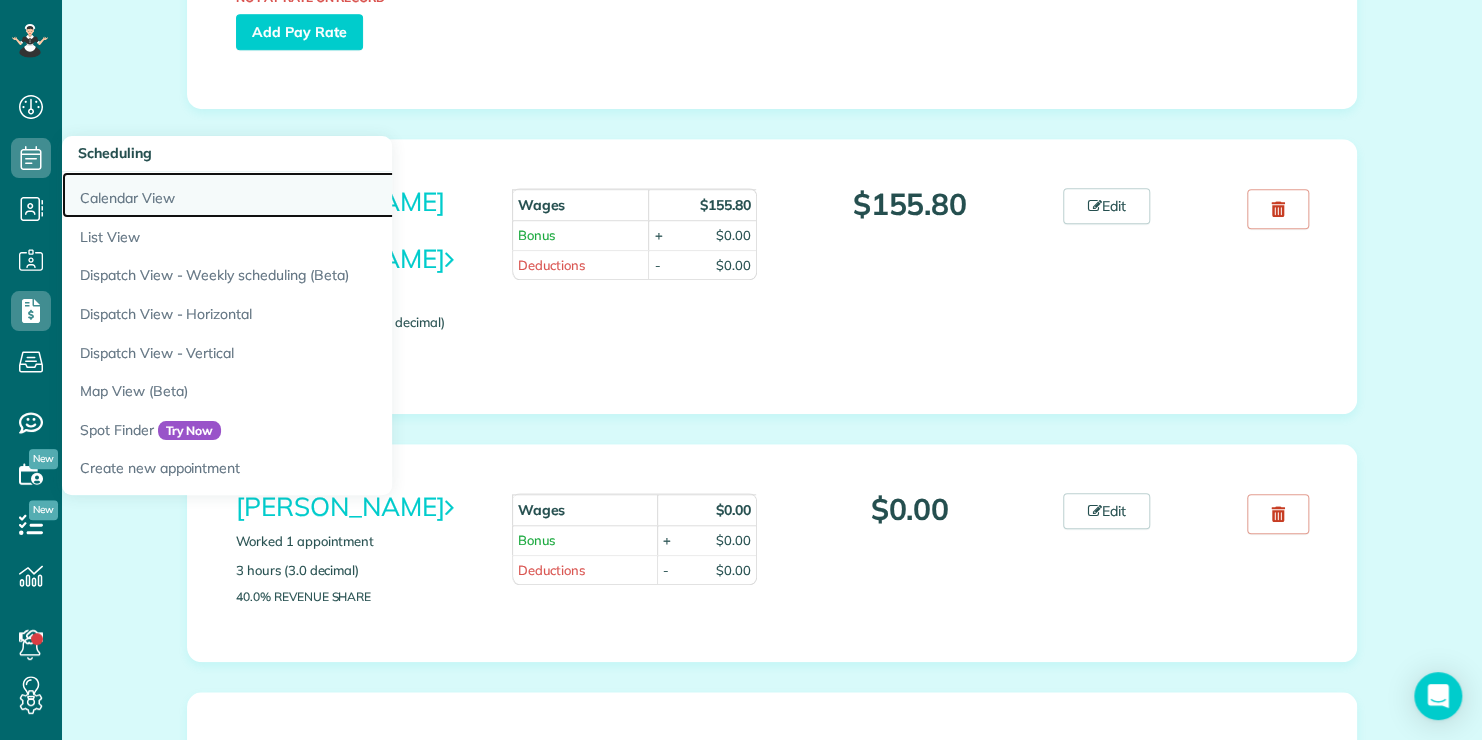 click on "Calendar View" at bounding box center (312, 195) 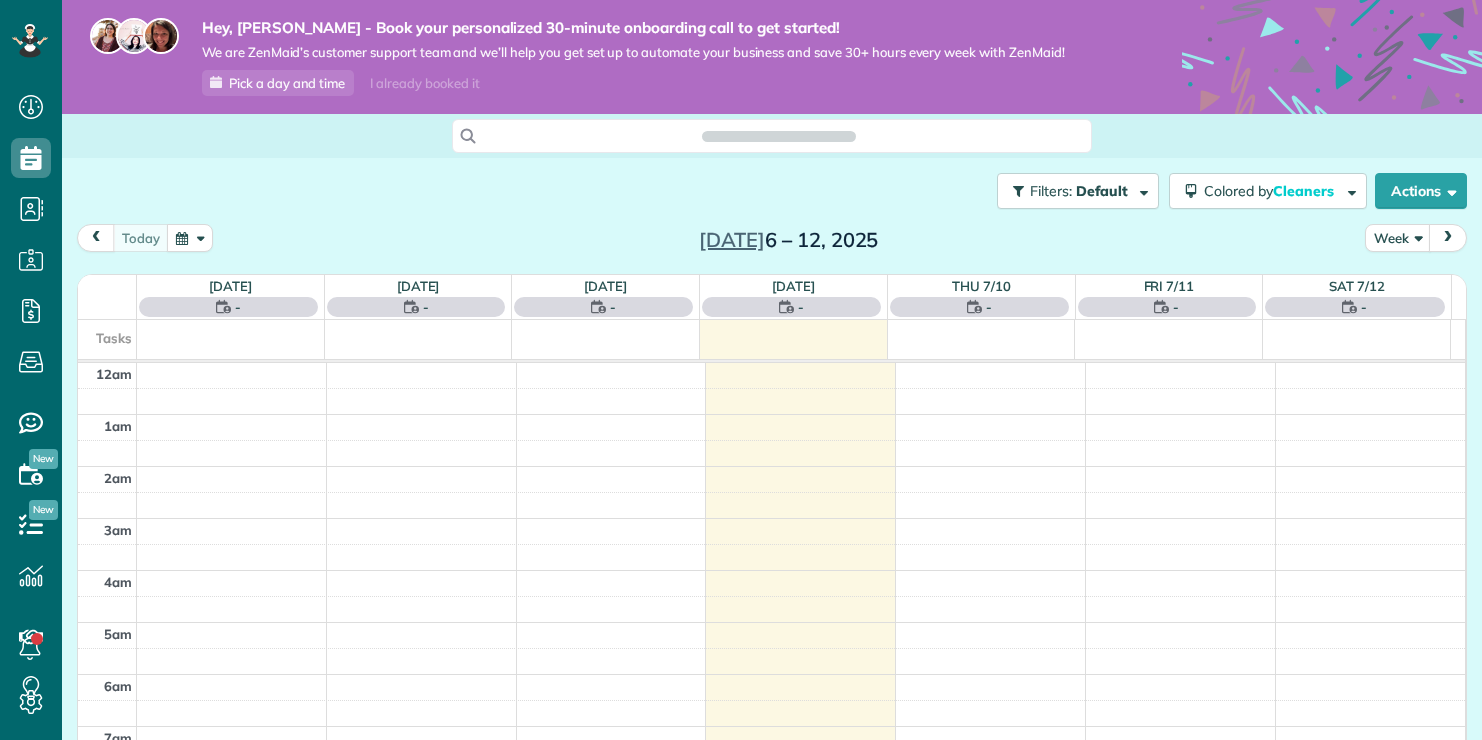 scroll, scrollTop: 0, scrollLeft: 0, axis: both 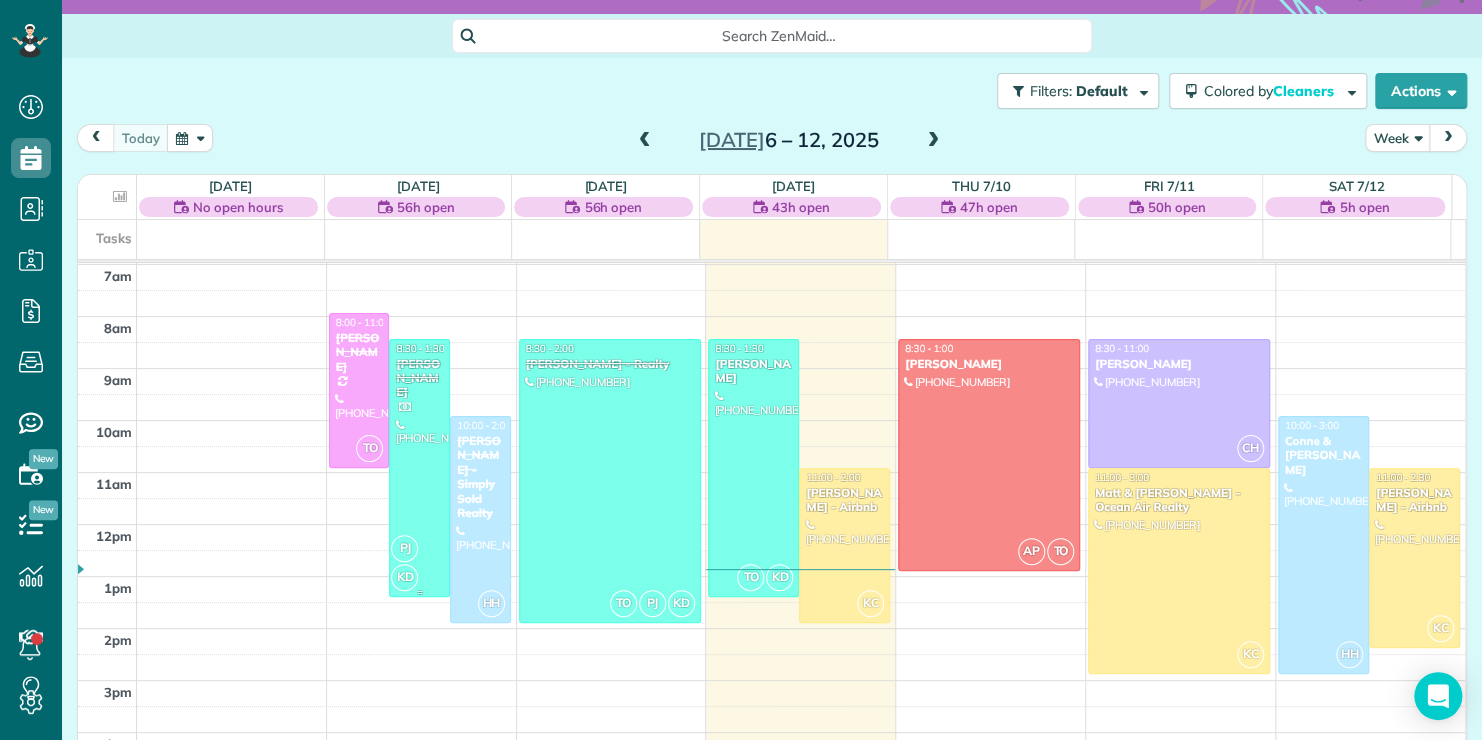 click on "PJ" at bounding box center (404, 548) 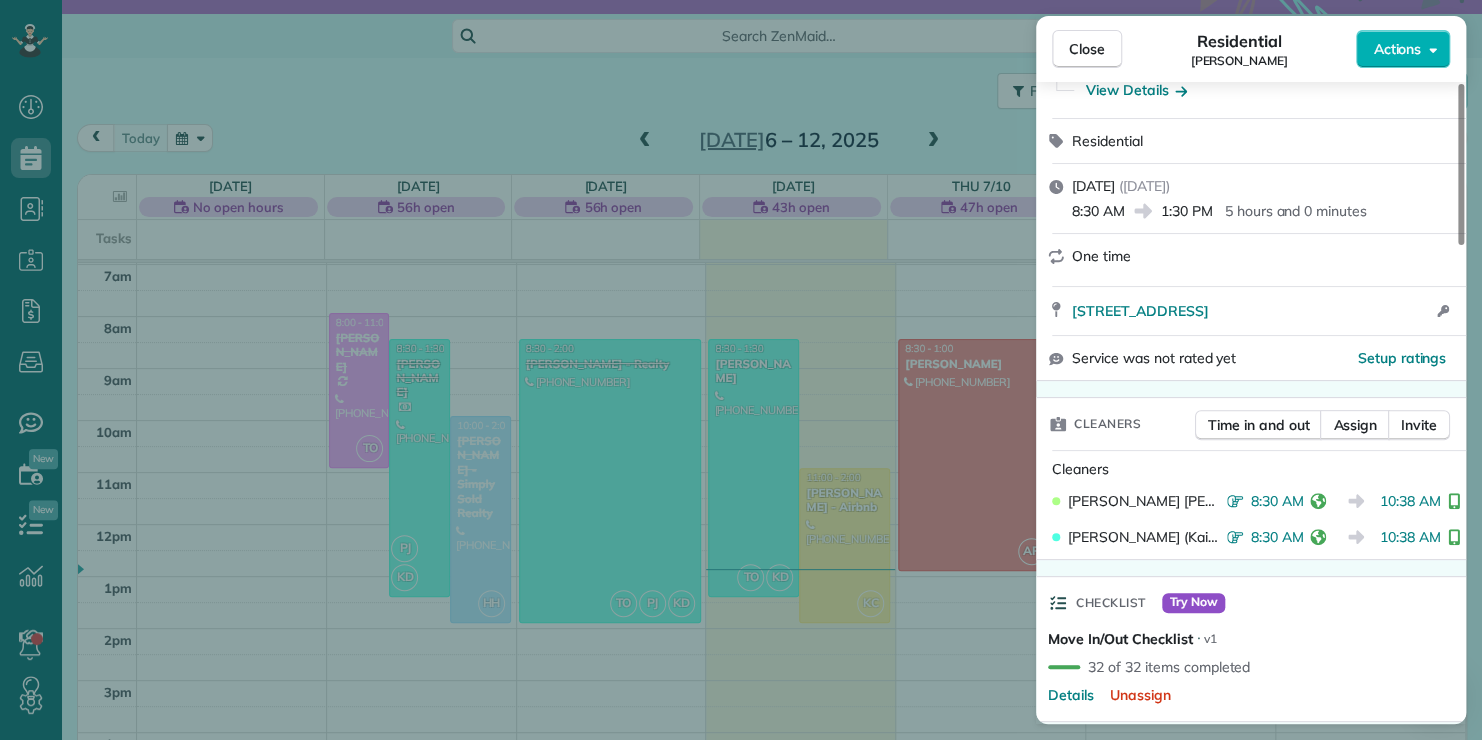 scroll, scrollTop: 500, scrollLeft: 0, axis: vertical 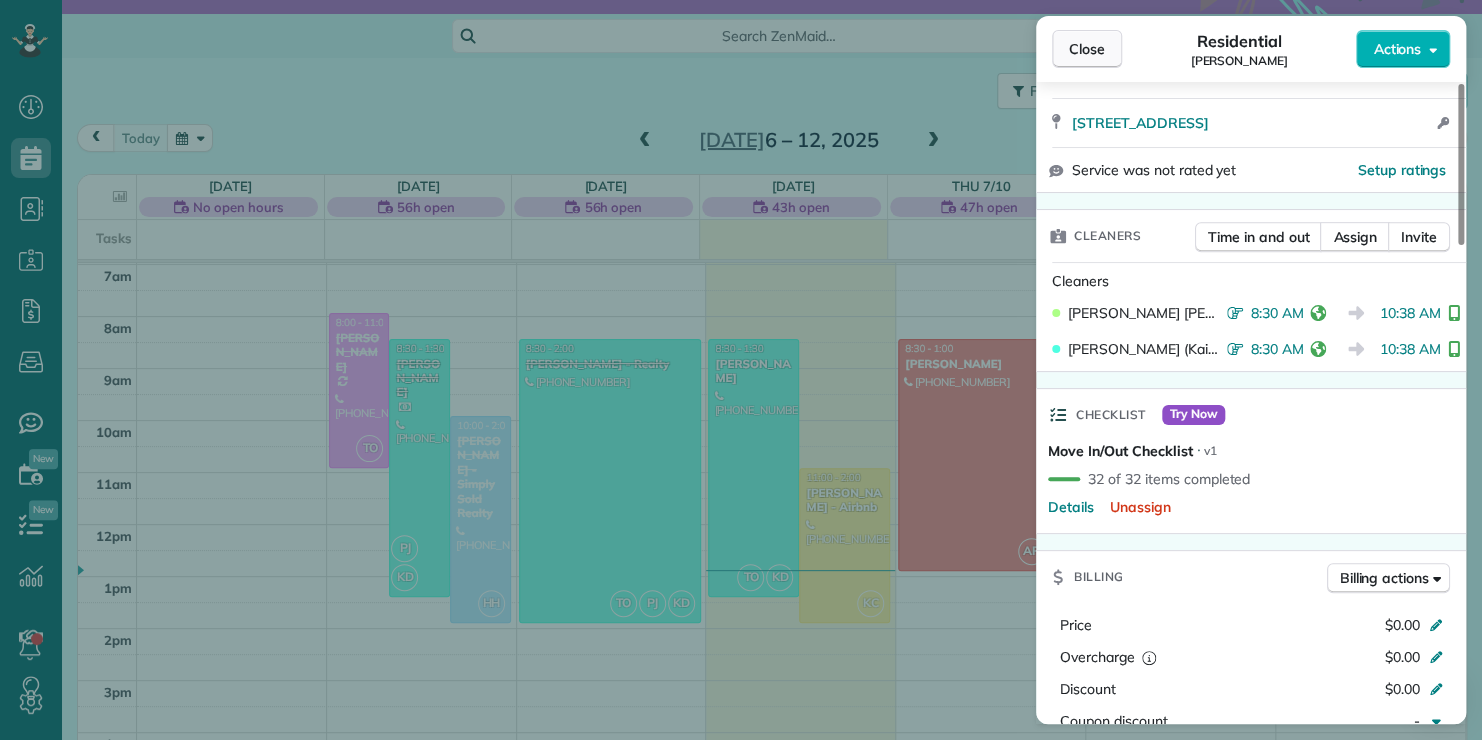 click on "Close" at bounding box center [1087, 49] 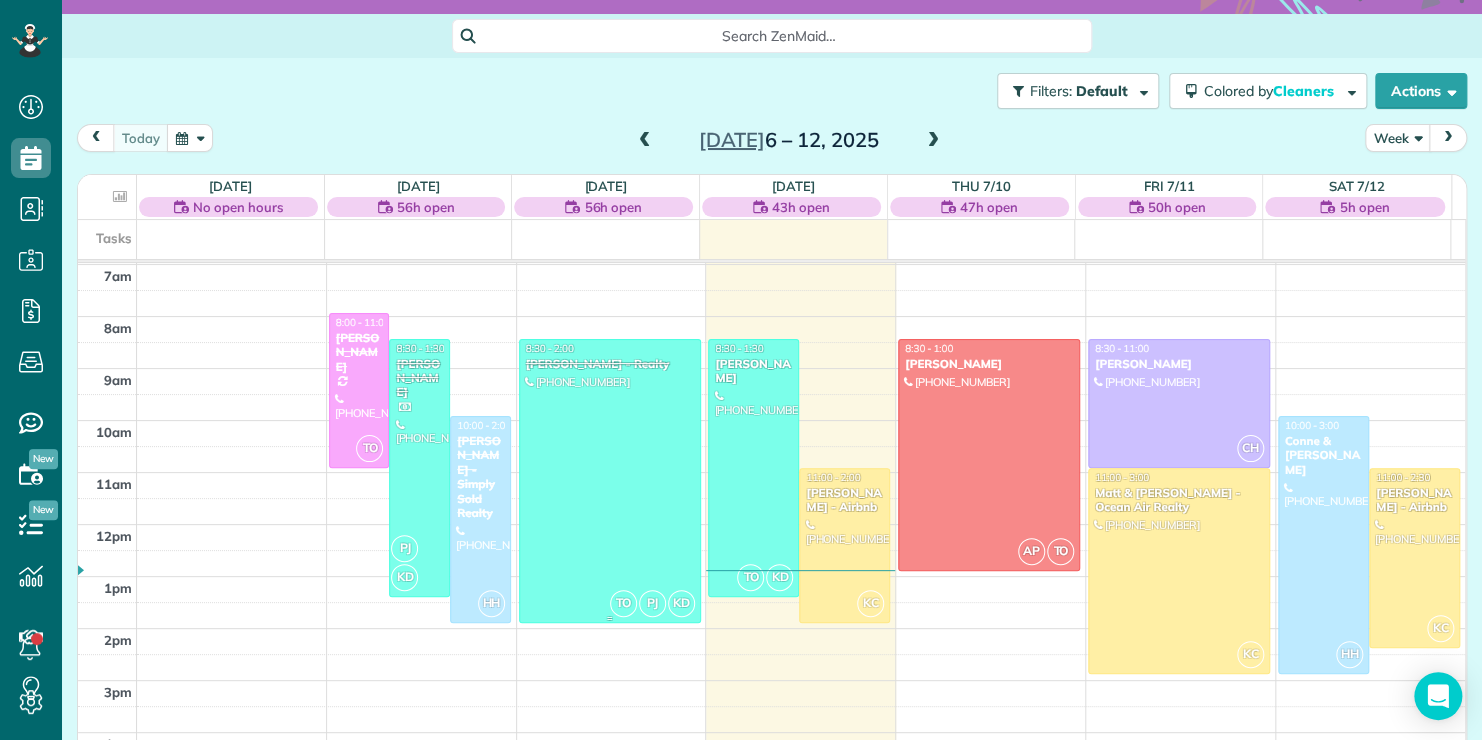 click at bounding box center [610, 481] 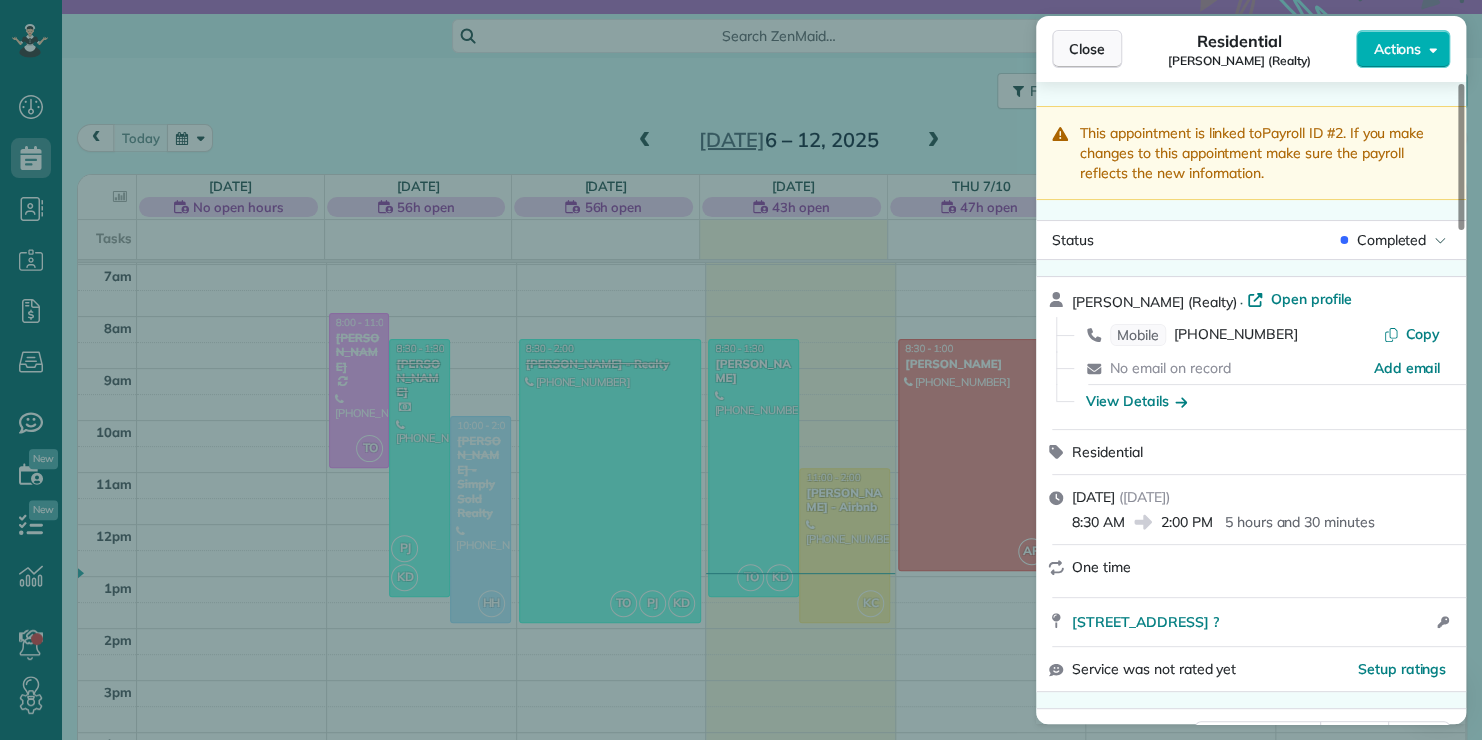click on "Close" at bounding box center [1087, 49] 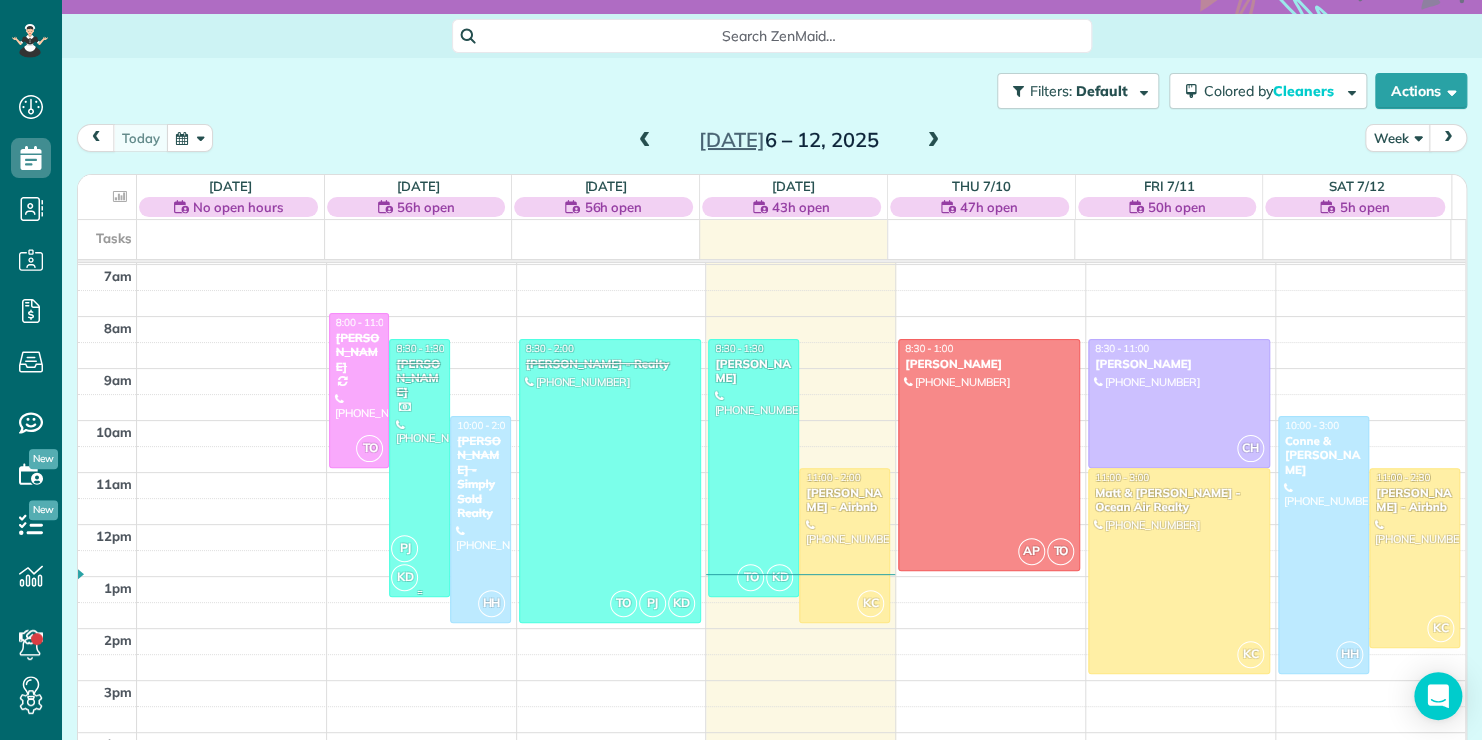 click at bounding box center [419, 468] 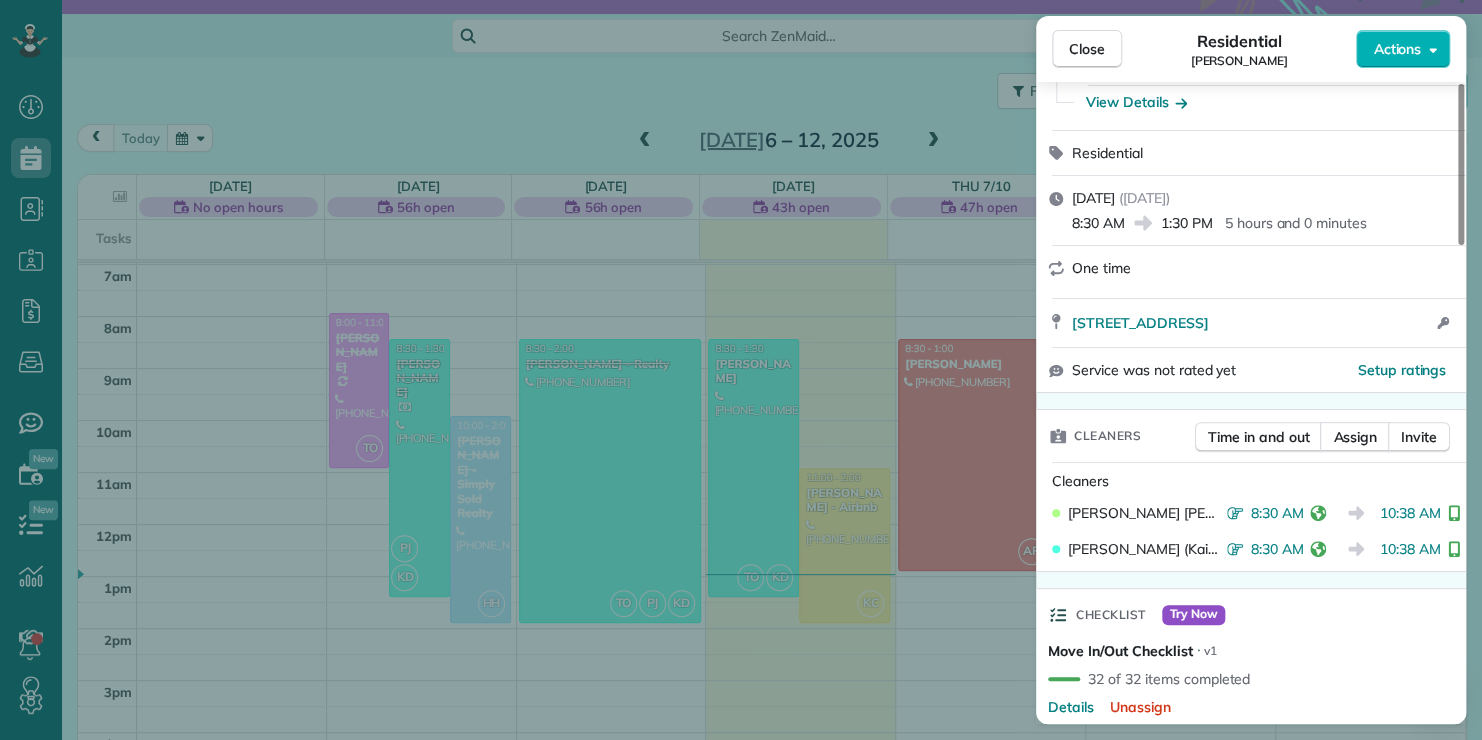 scroll, scrollTop: 400, scrollLeft: 0, axis: vertical 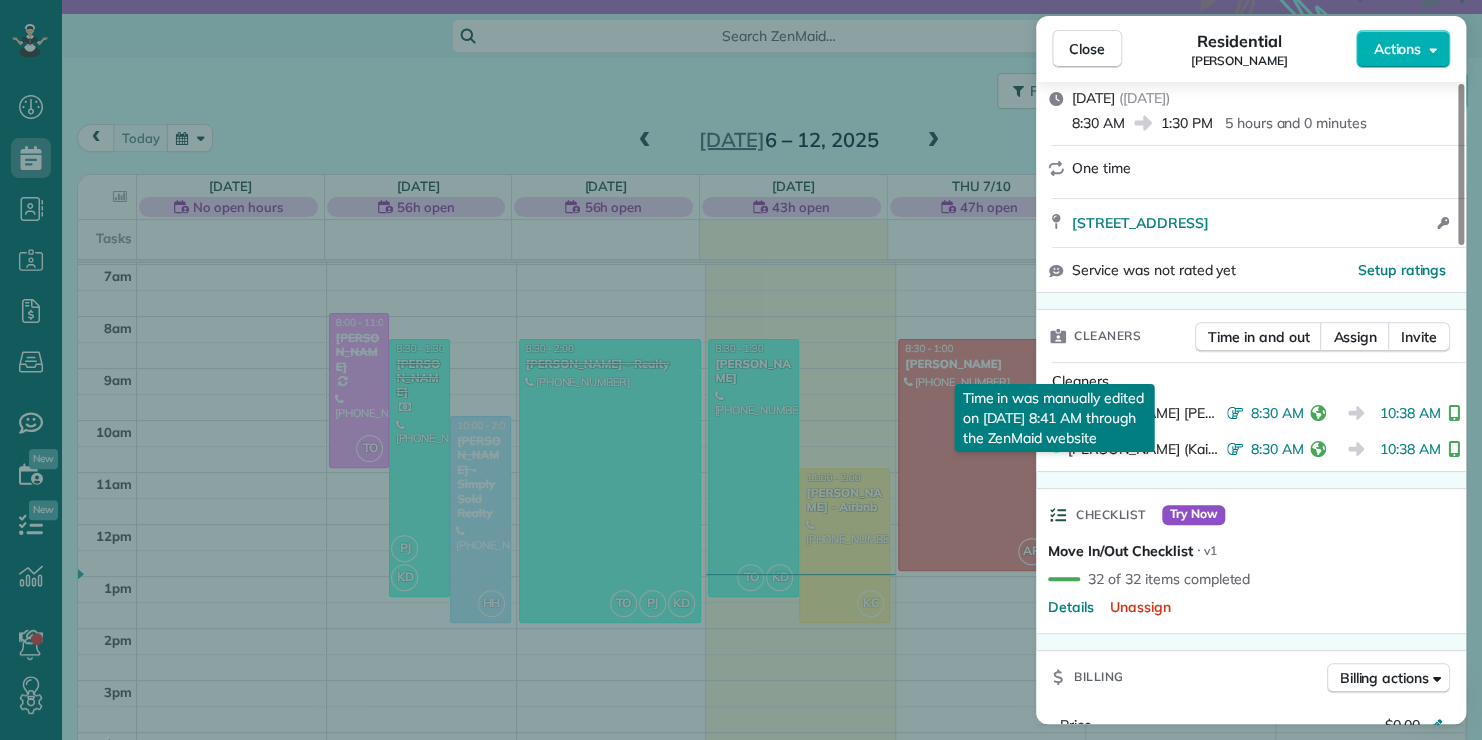 click 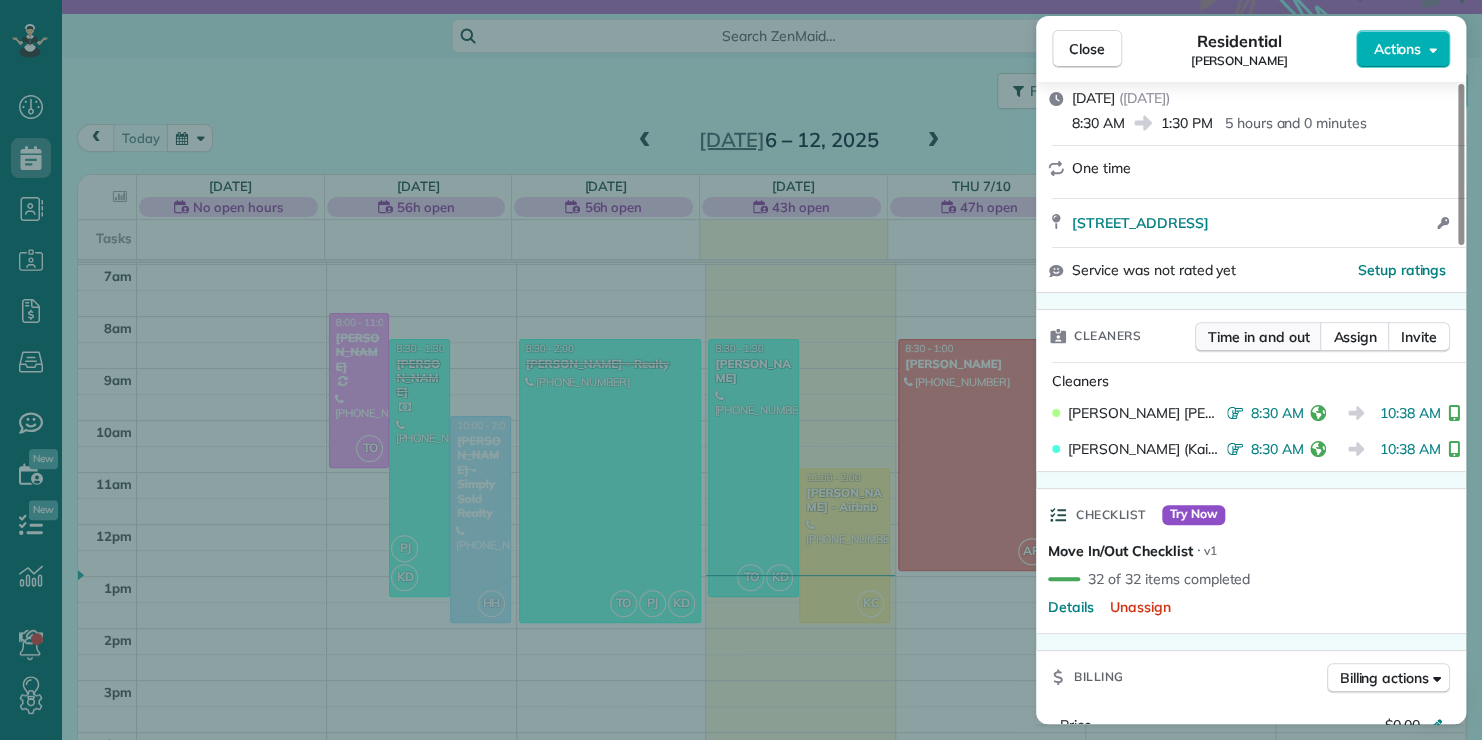 click on "Time in and out" at bounding box center [1258, 337] 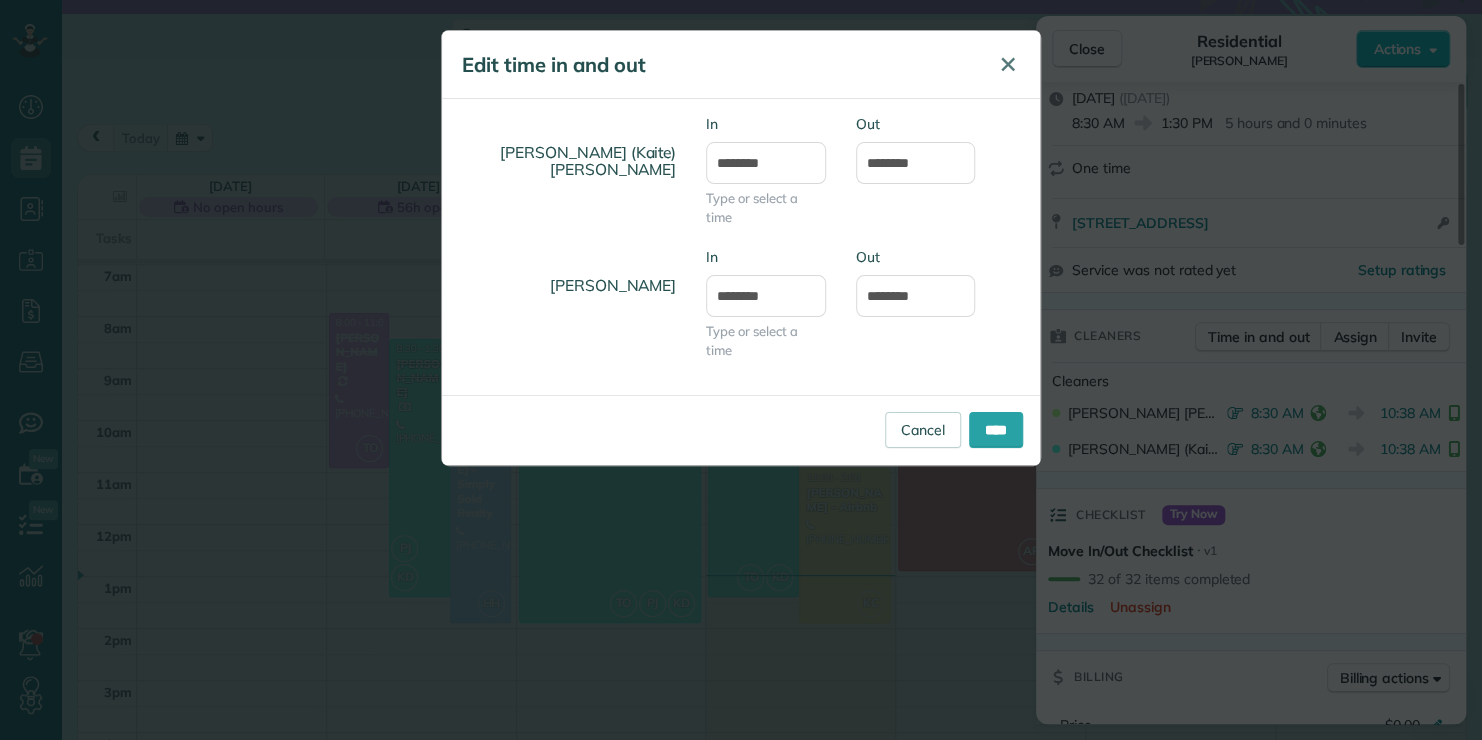 click on "✕" at bounding box center [1008, 64] 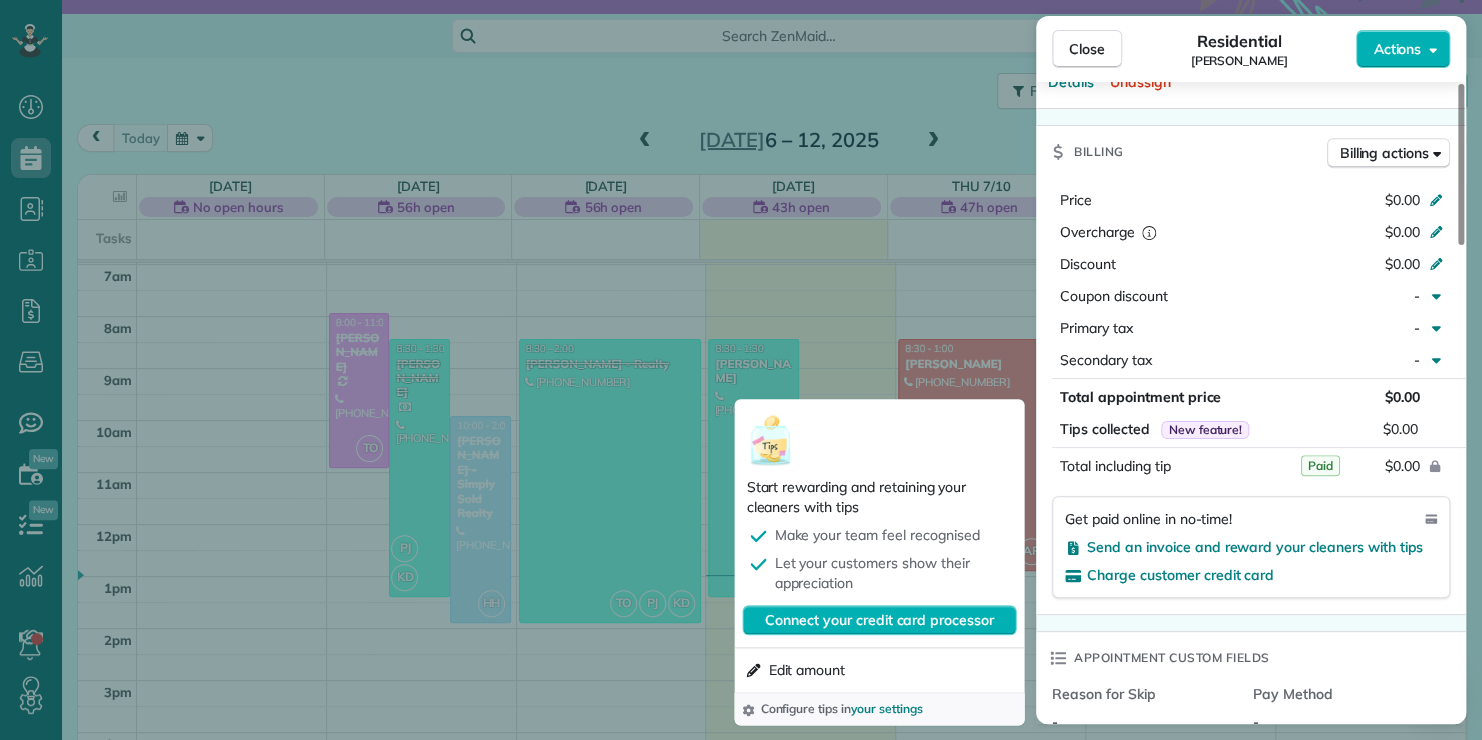 scroll, scrollTop: 800, scrollLeft: 0, axis: vertical 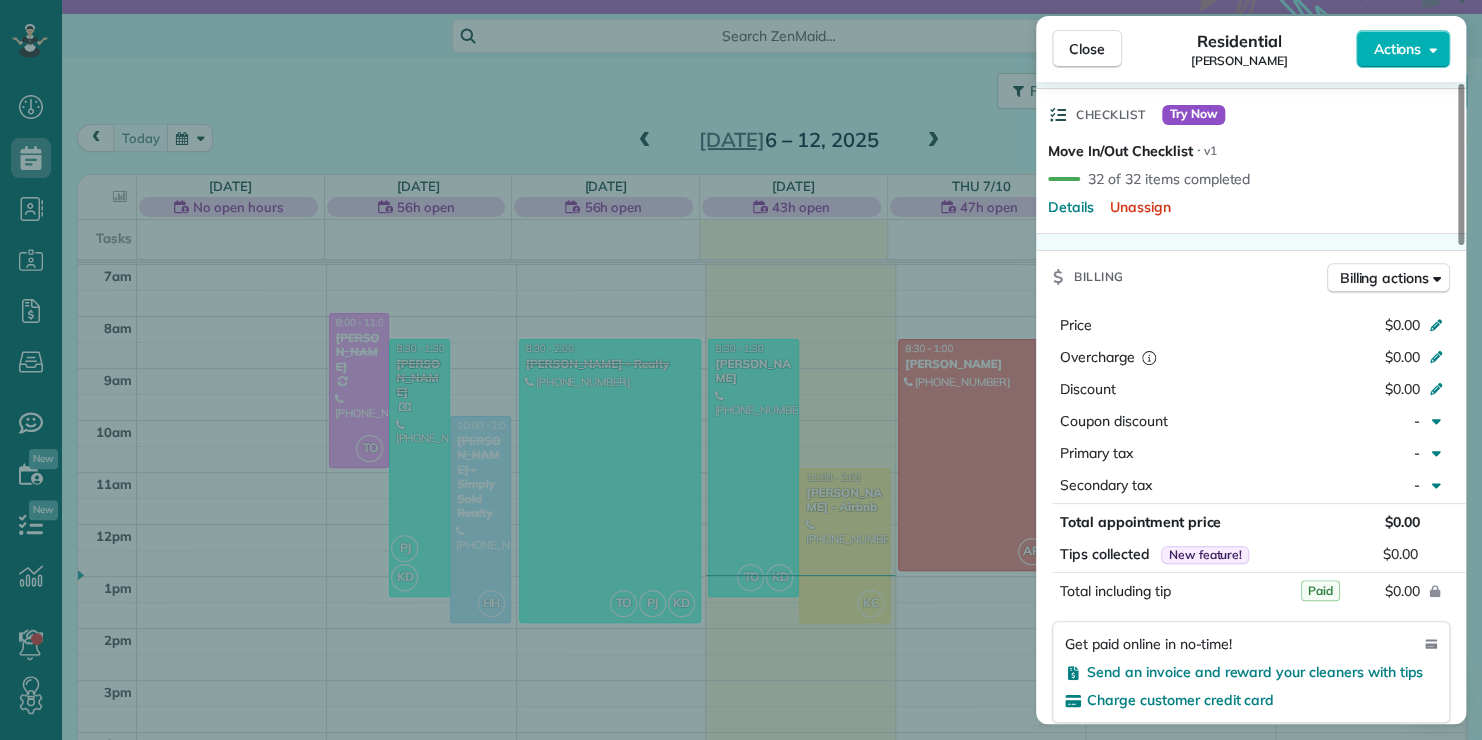 click on "Close Residential Alexandria Mullins Mullins Actions This appointment is linked to  Payroll ID #2 .   If you make changes to this appointment make sure the payroll reflects the new information. Status Completed Alexandria Mullins Mullins · Open profile Mobile (704) 401-6343 Copy akh6081@gmail.com Copy View Details Residential Monday, July 07, 2025 ( 2 days ago ) 8:30 AM 1:30 PM 5 hours and 0 minutes One time 213 Admiral Court Sneads Ferry NC 28460 Open access information Service was not rated yet Setup ratings Cleaners Time in and out Assign Invite Cleaners Phoebe   Joetzki 8:30 AM 10:38 AM Kaitlin (Kaite)   Delorme 8:30 AM 10:38 AM Checklist Try Now Move In/Out Checklist  ⋅  v1 32 of 32 items completed Details Unassign Billing Billing actions Price $0.00 Overcharge $0.00 Discount $0.00 Coupon discount - Primary tax - Secondary tax - Total appointment price $0.00 Tips collected New feature! $0.00 Paid Total including tip $0.00 Get paid online in no-time! Send an invoice and reward your cleaners with tips -" at bounding box center [741, 370] 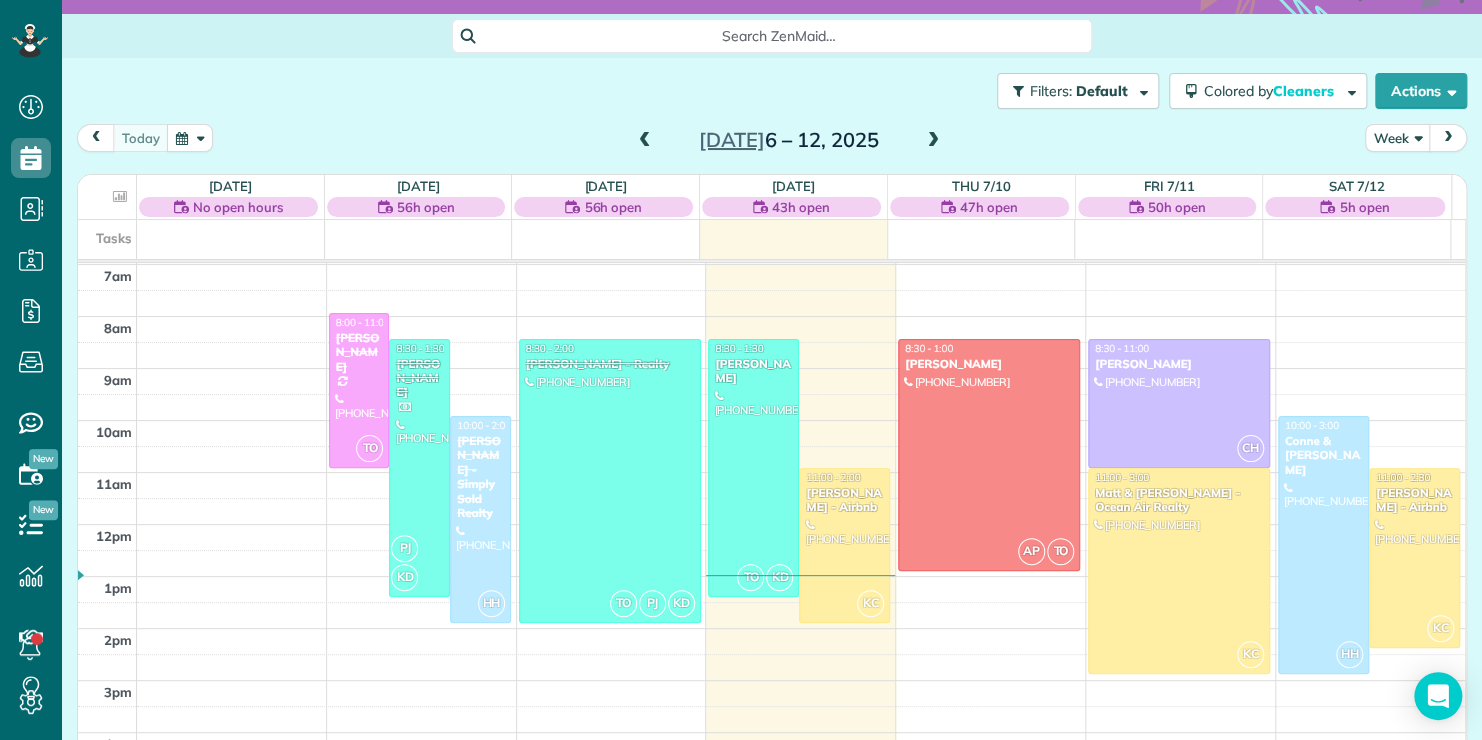 click on "Search ZenMaid…" at bounding box center [779, 36] 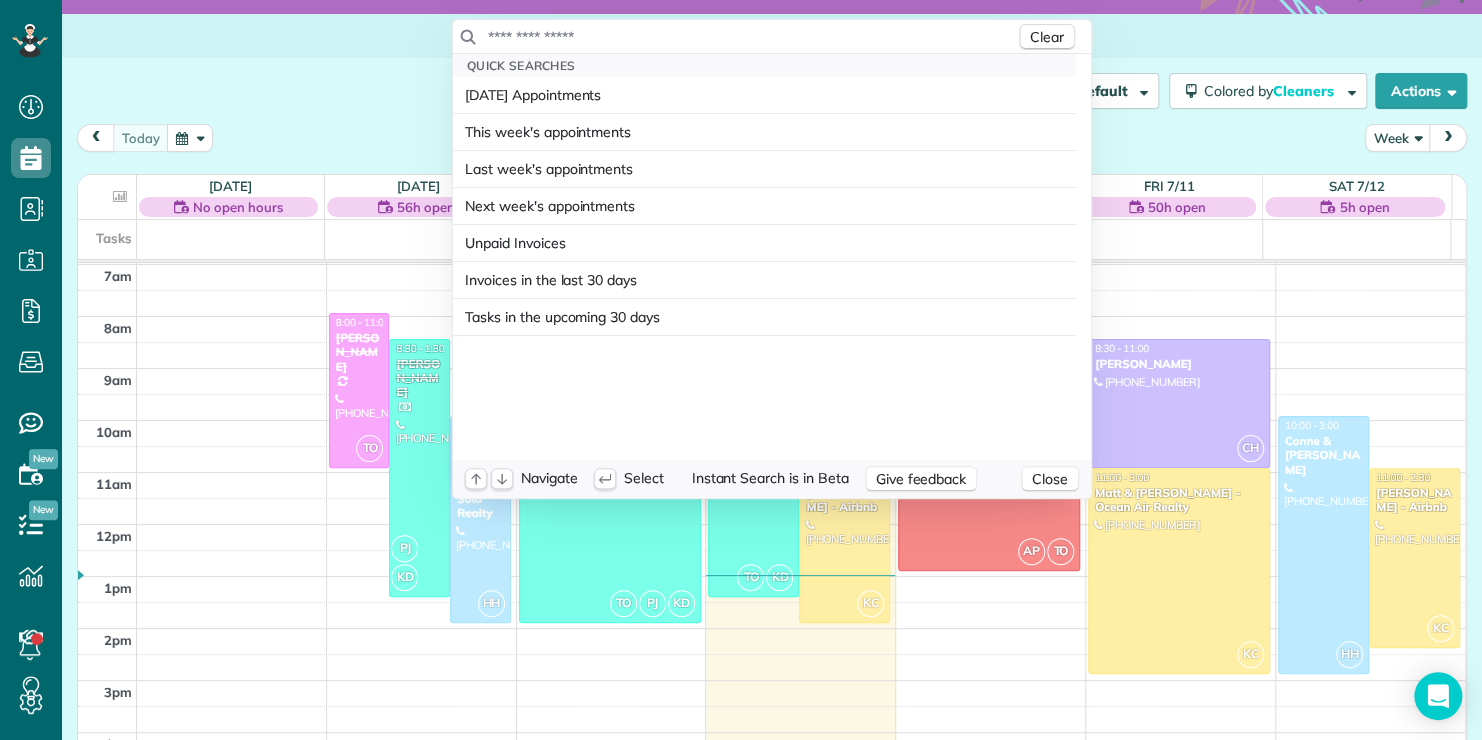 click at bounding box center (747, 37) 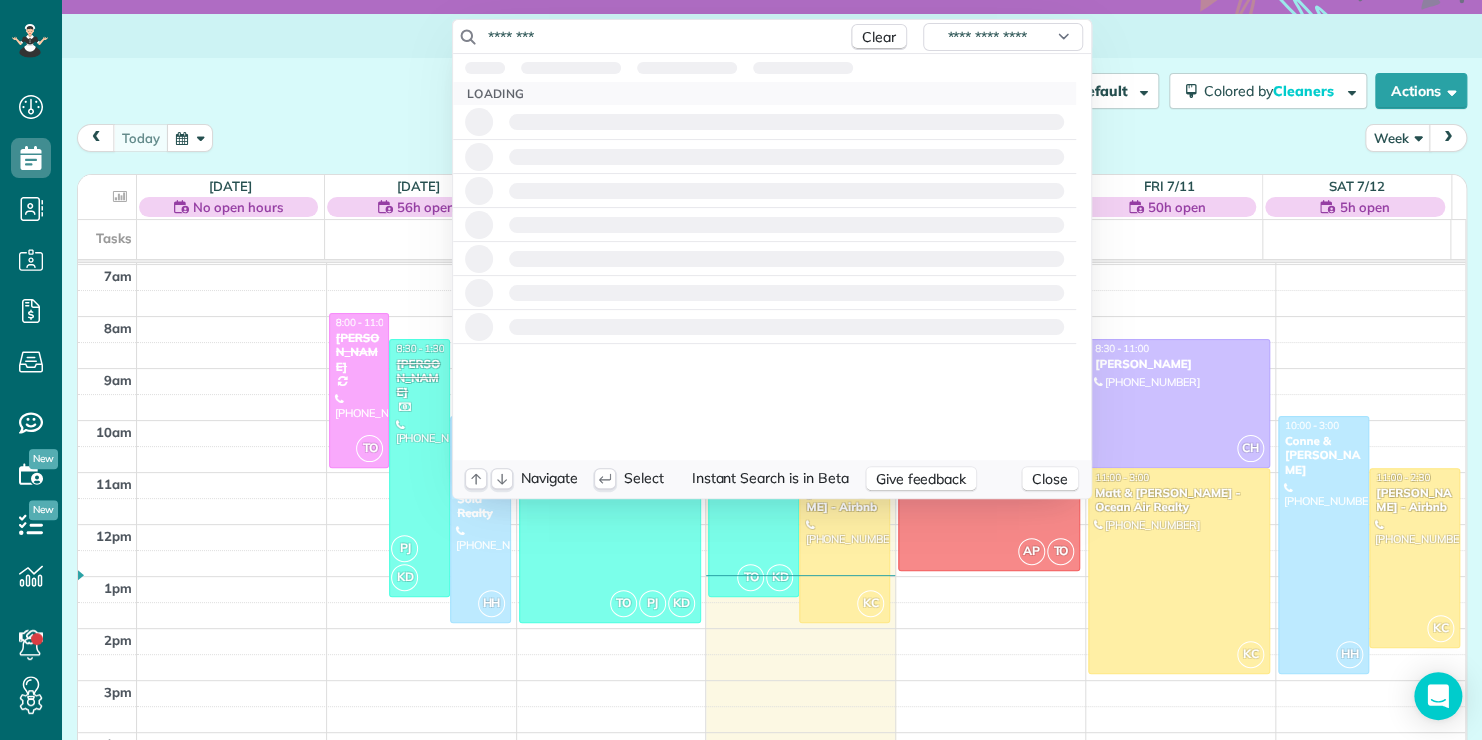 type on "*********" 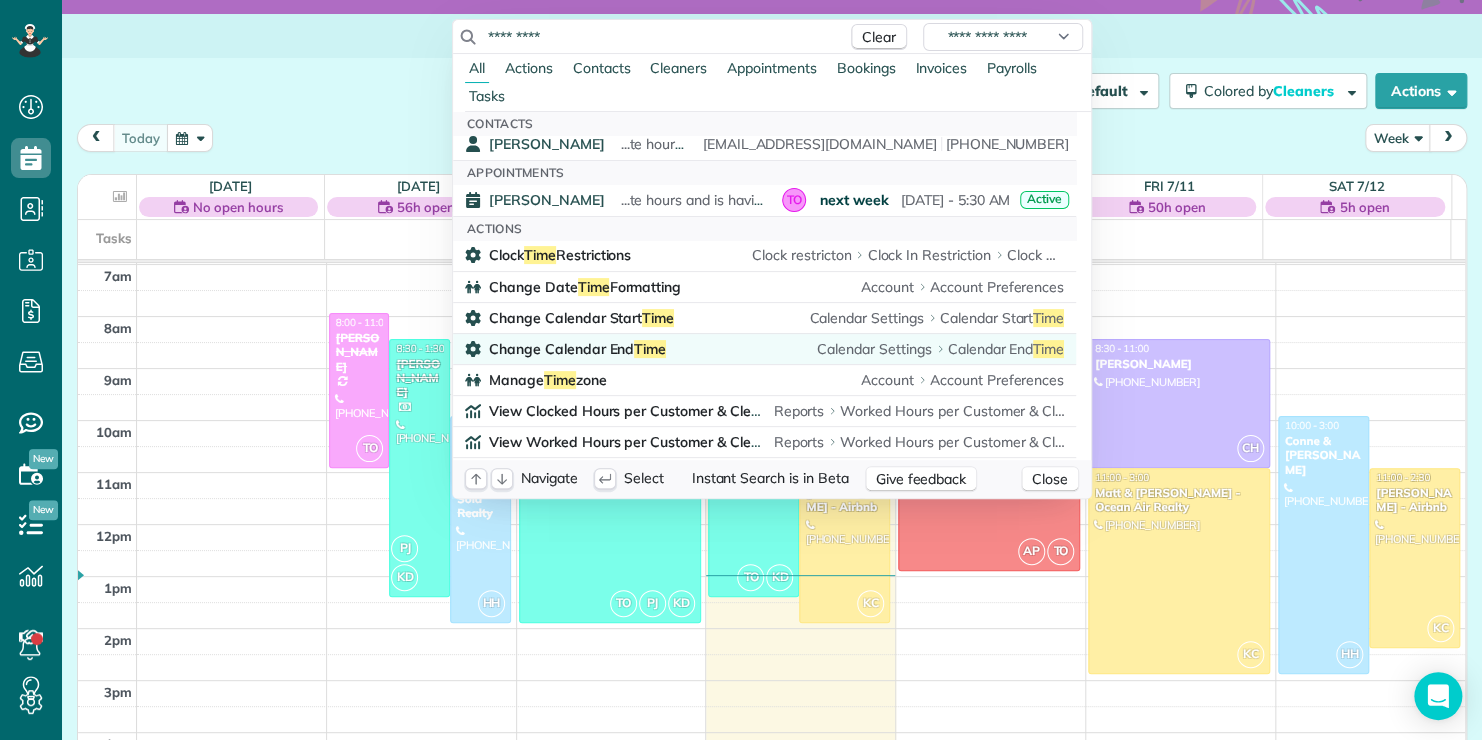 scroll, scrollTop: 0, scrollLeft: 0, axis: both 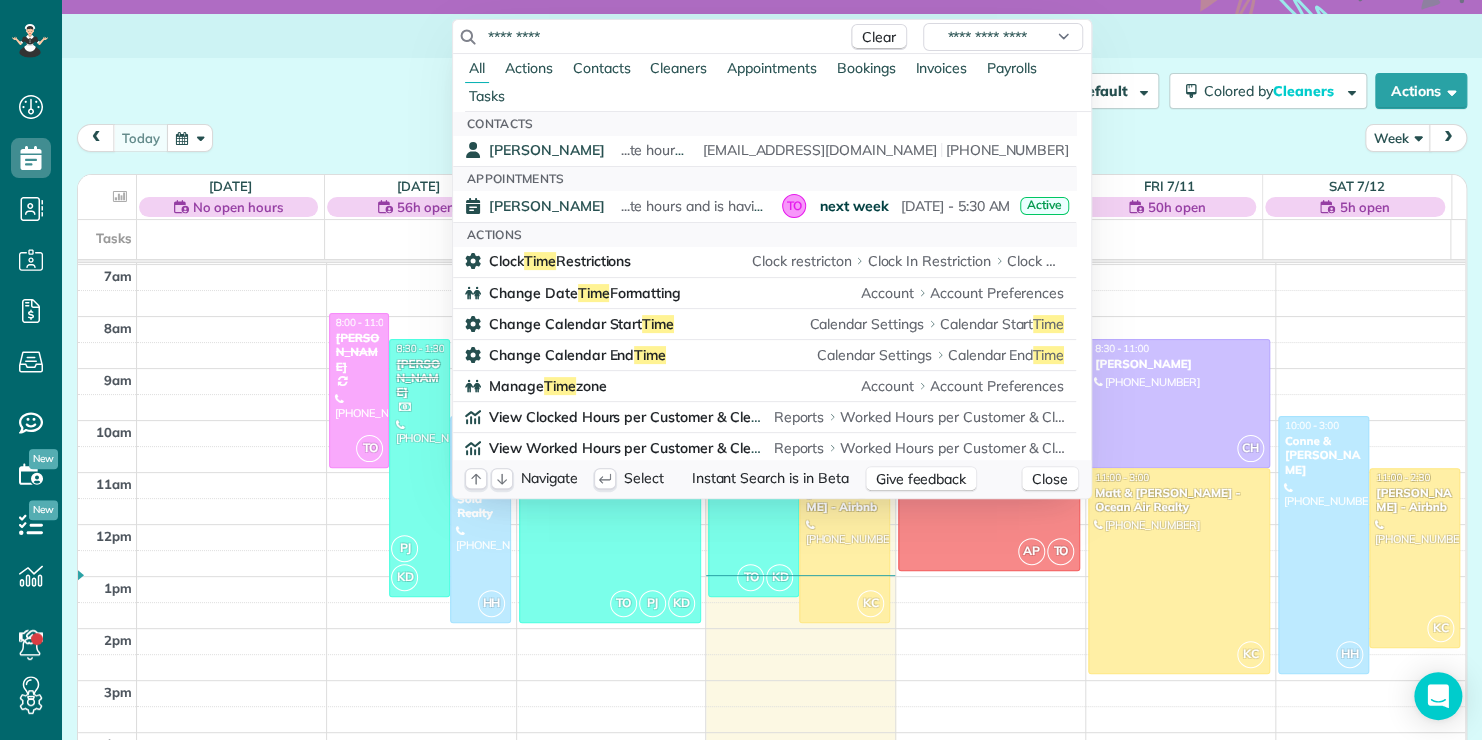 click on "Dashboard
Scheduling
Calendar View
List View
Dispatch View - Weekly scheduling (Beta)" at bounding box center [741, 370] 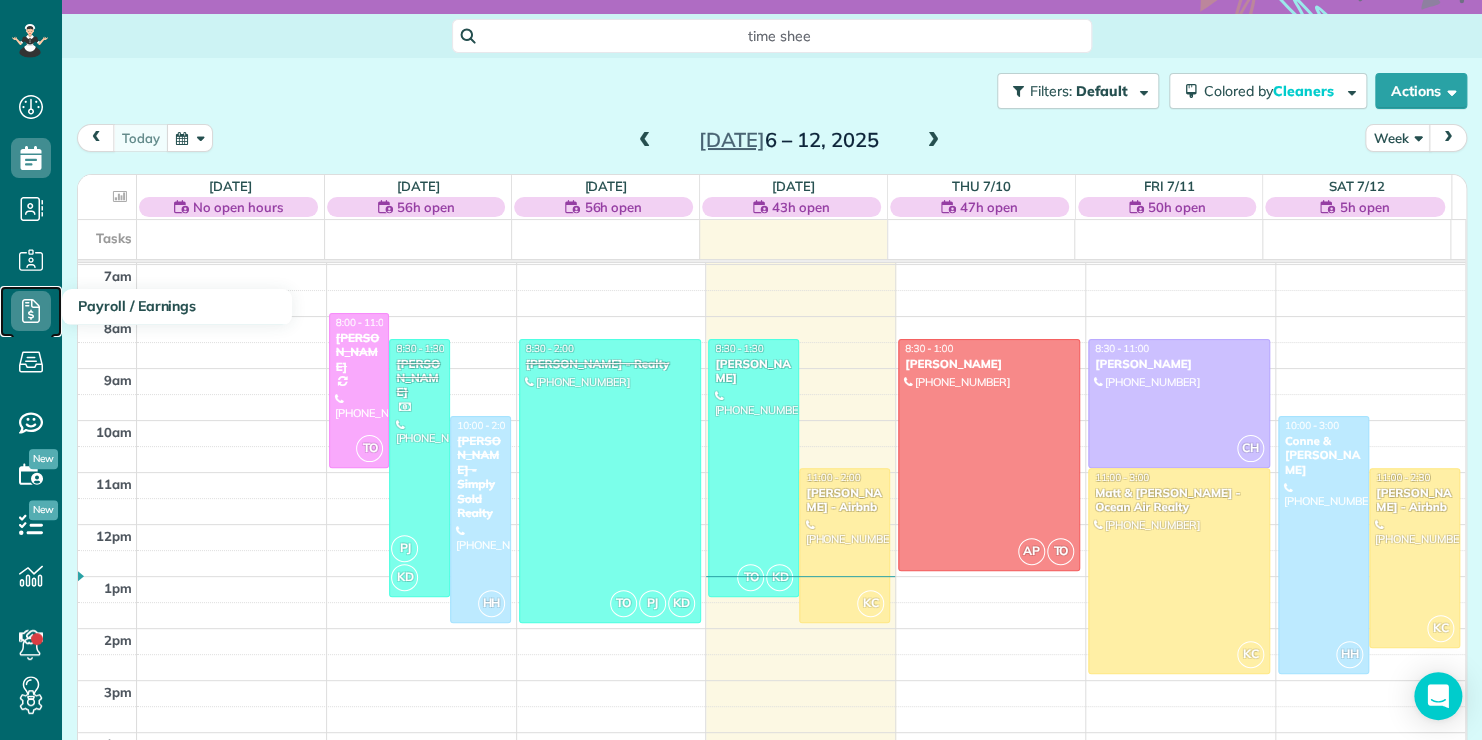 click 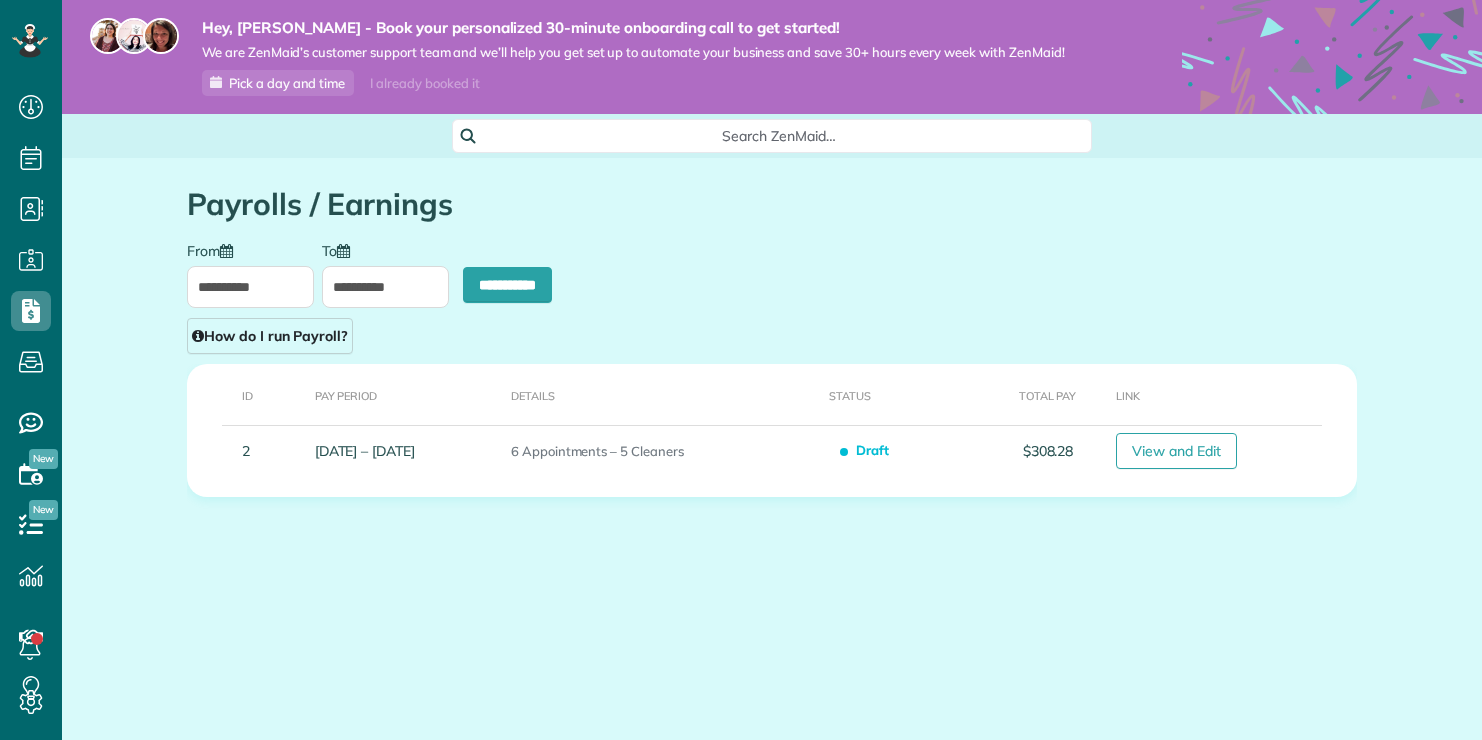 scroll, scrollTop: 0, scrollLeft: 0, axis: both 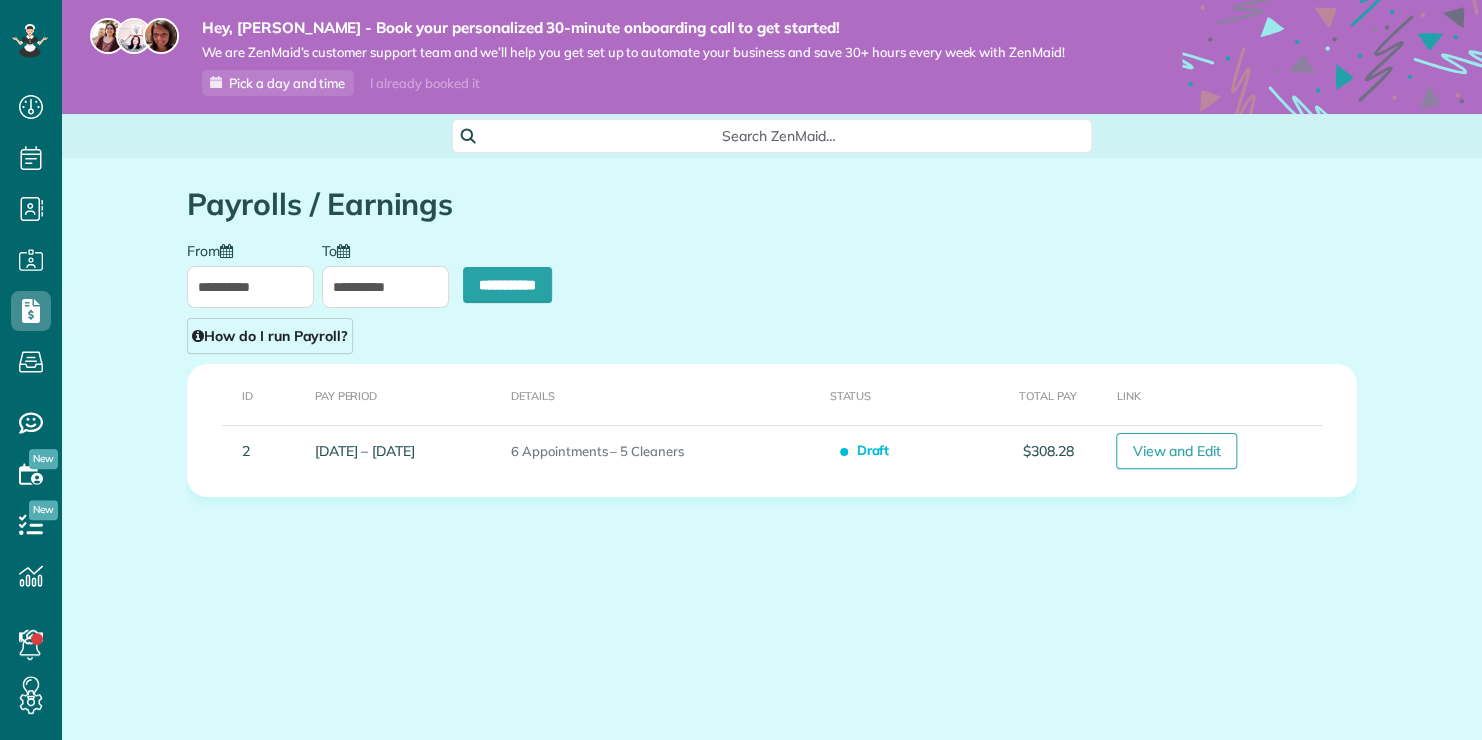 type on "**********" 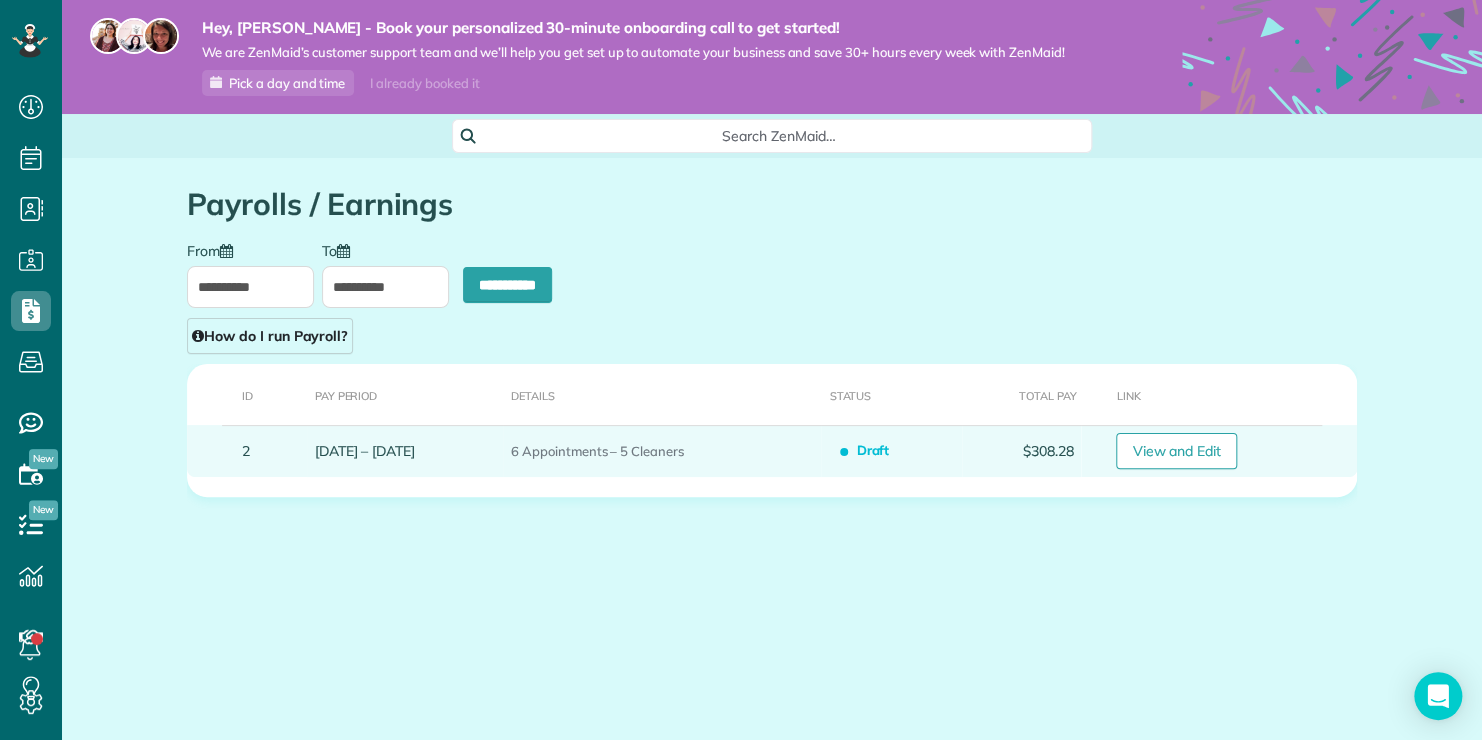 click on "6 Appointments – 5 Cleaners" at bounding box center (662, 451) 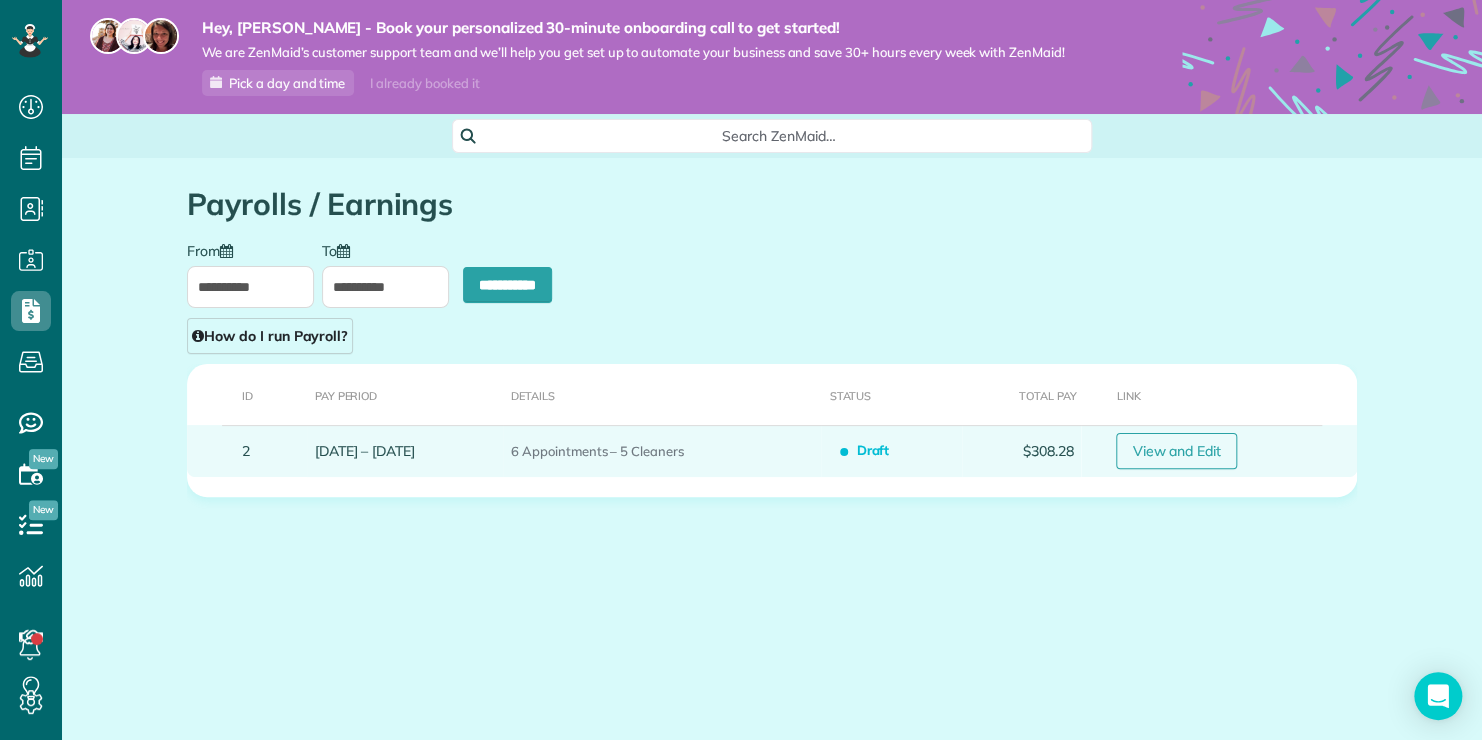 click on "View and Edit" at bounding box center [1176, 451] 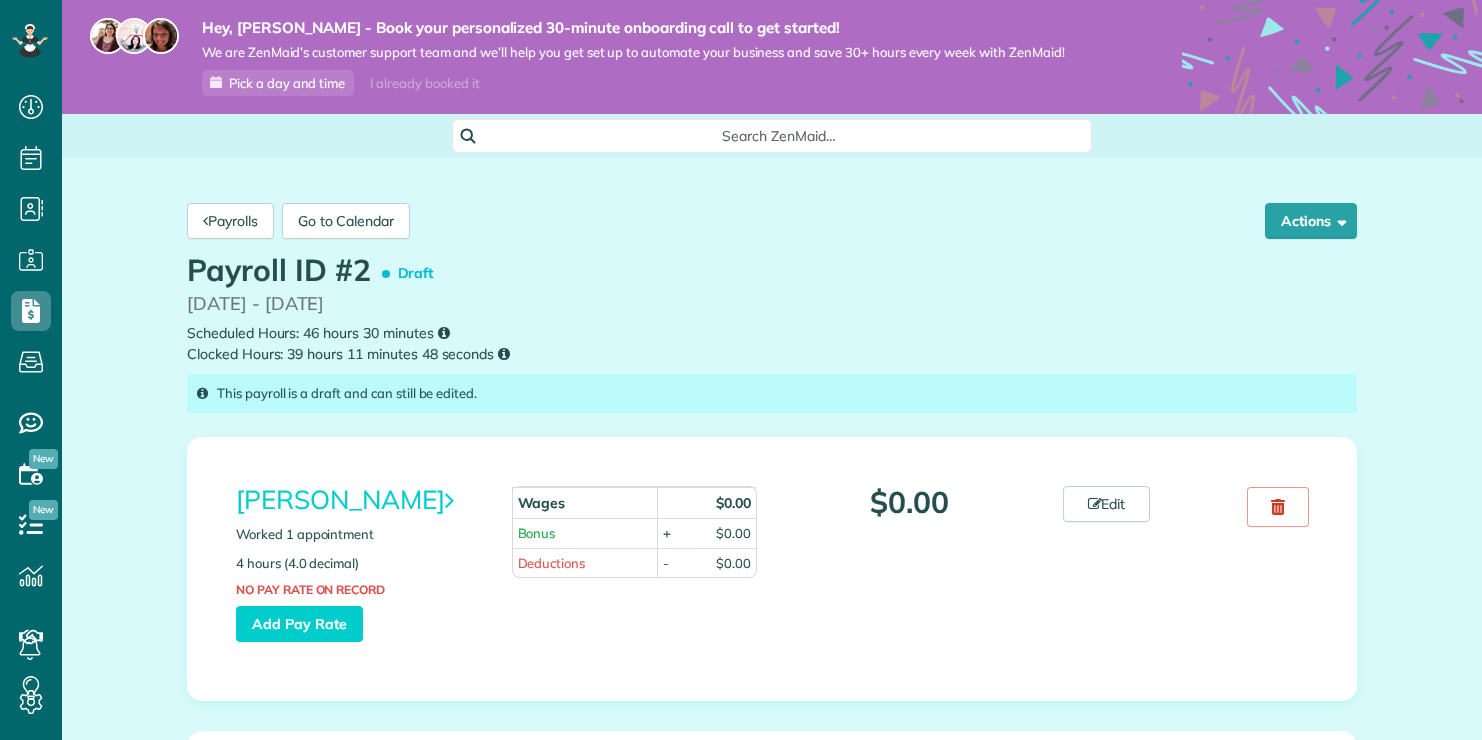 scroll, scrollTop: 0, scrollLeft: 0, axis: both 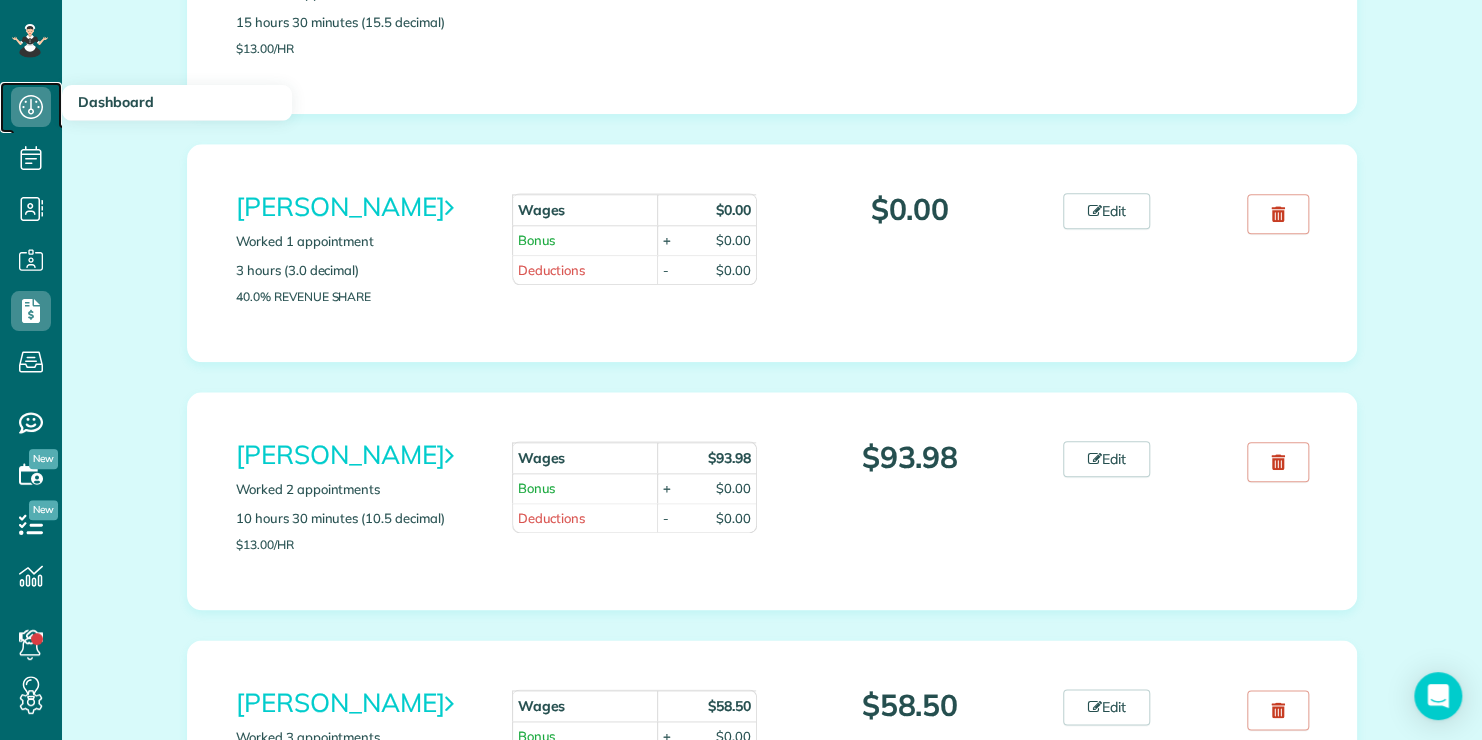 click 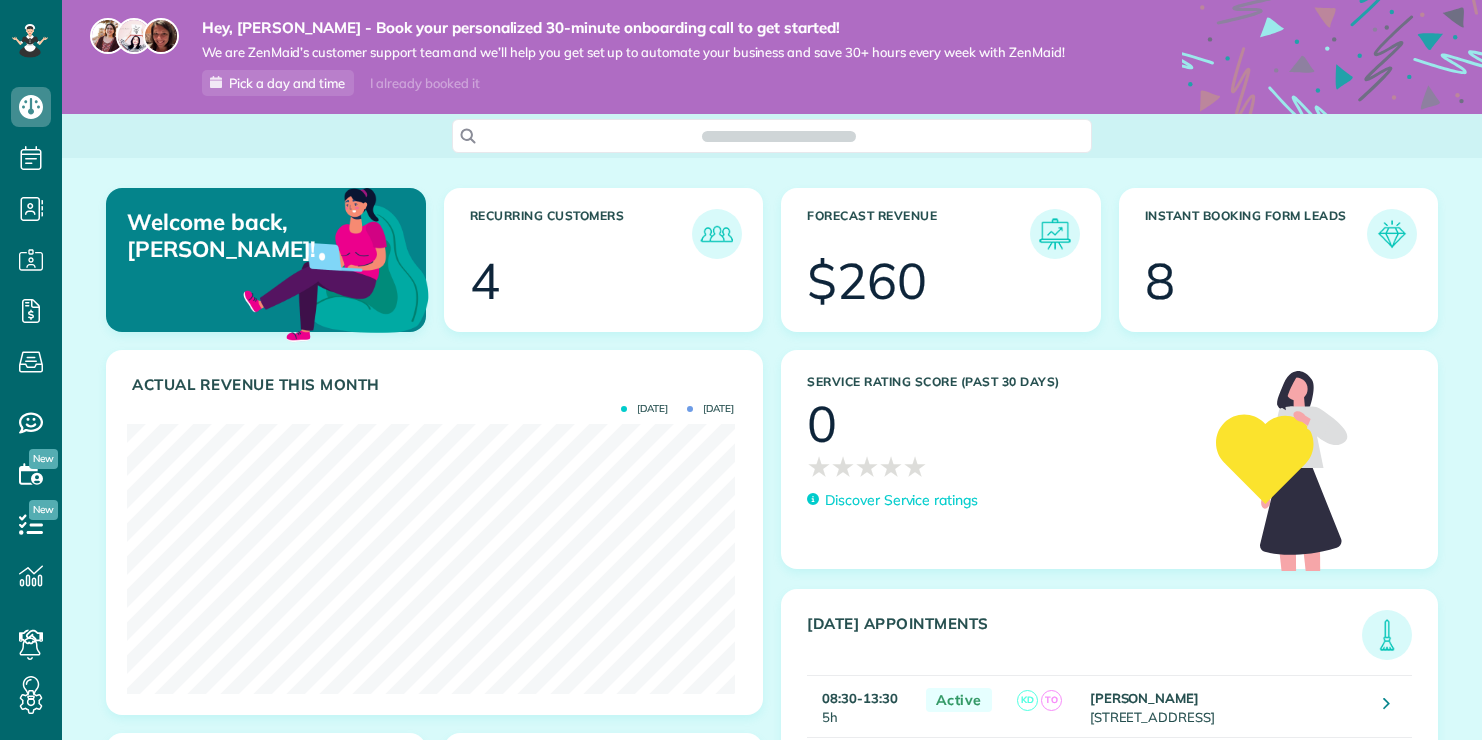 scroll, scrollTop: 0, scrollLeft: 0, axis: both 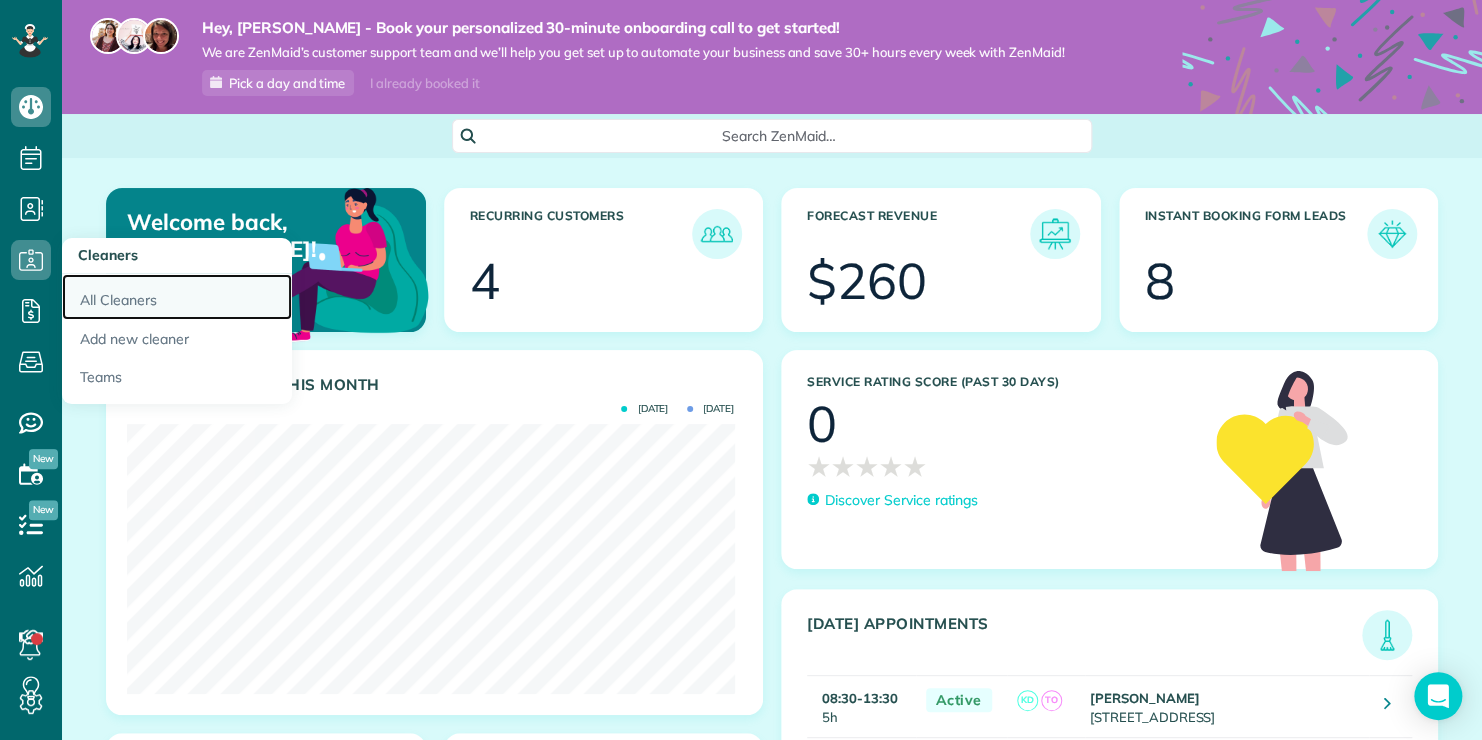 click on "All Cleaners" at bounding box center (177, 297) 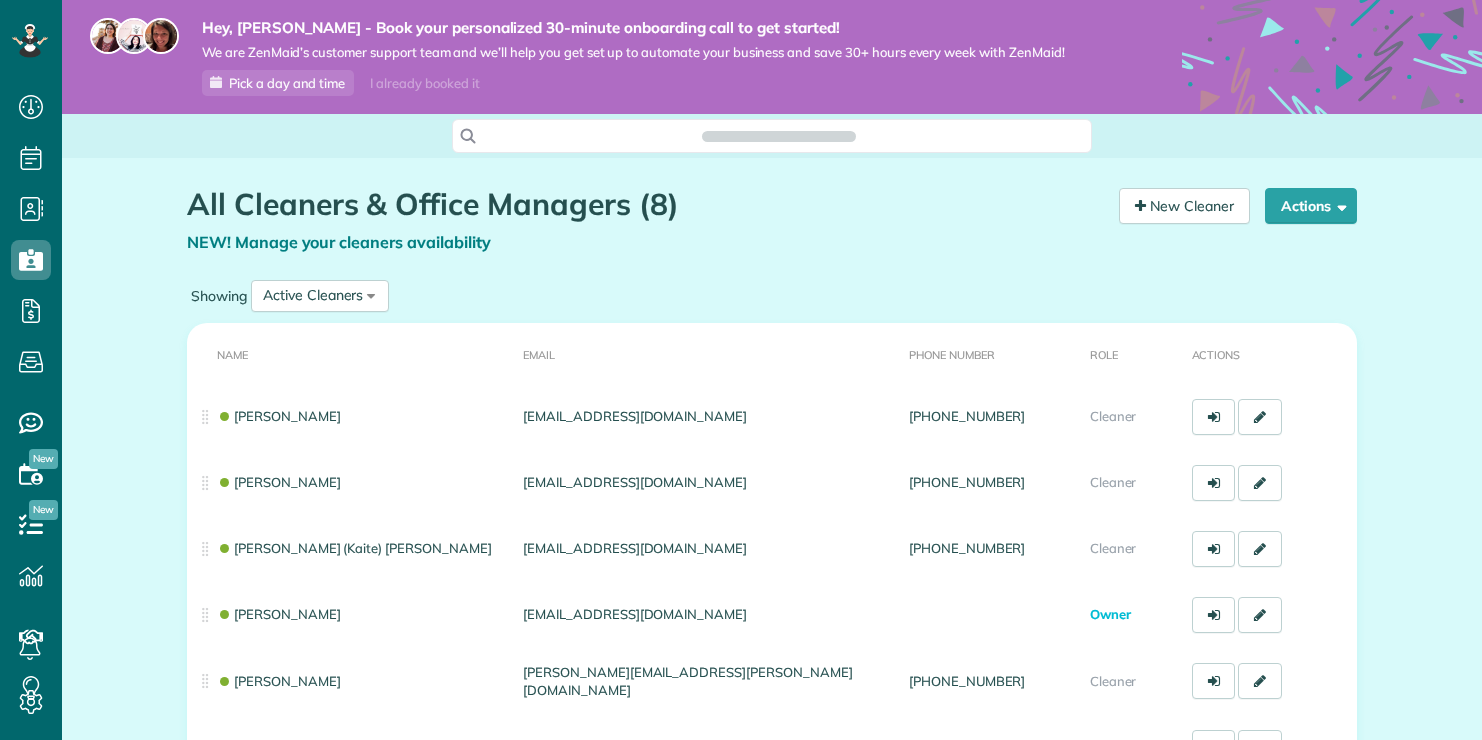 scroll, scrollTop: 0, scrollLeft: 0, axis: both 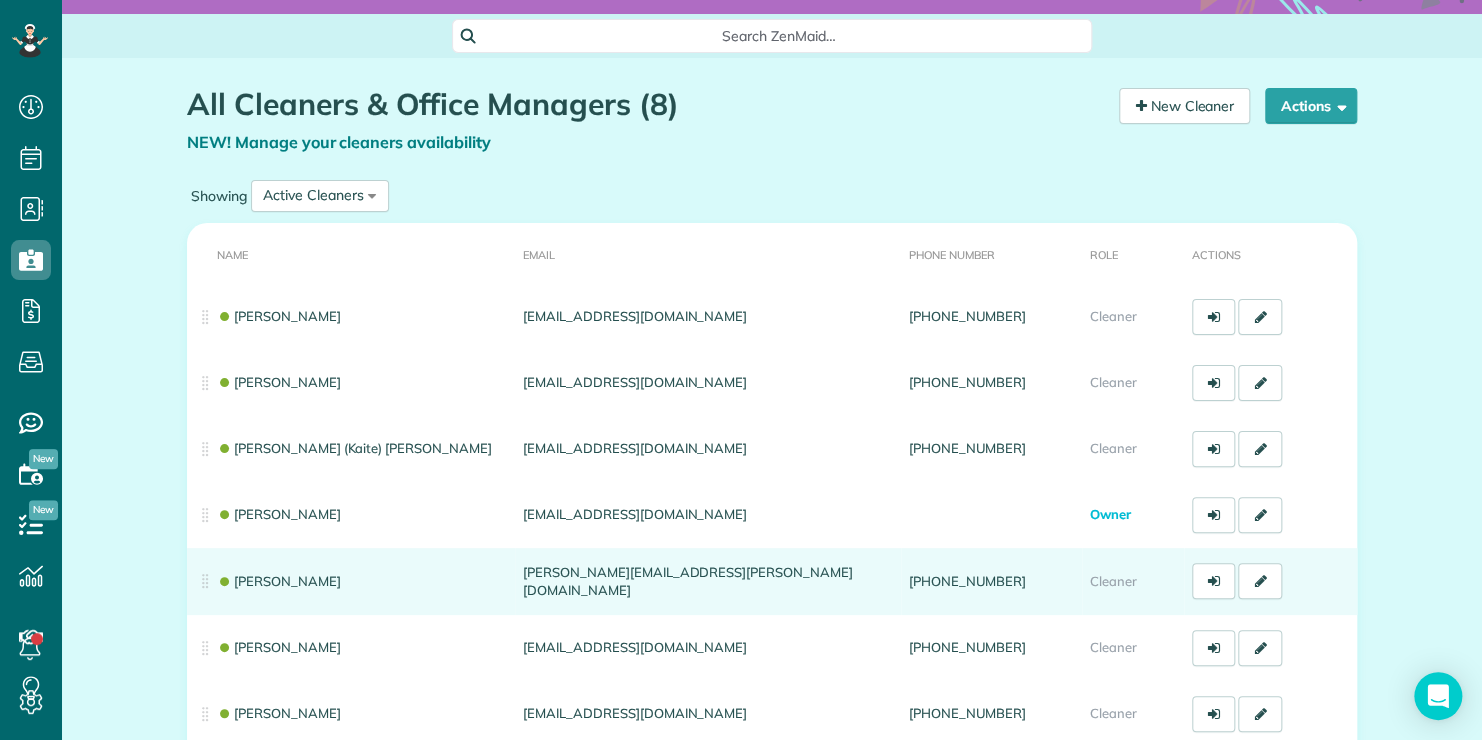 click on "[PERSON_NAME][EMAIL_ADDRESS][PERSON_NAME][DOMAIN_NAME]" at bounding box center [708, 581] 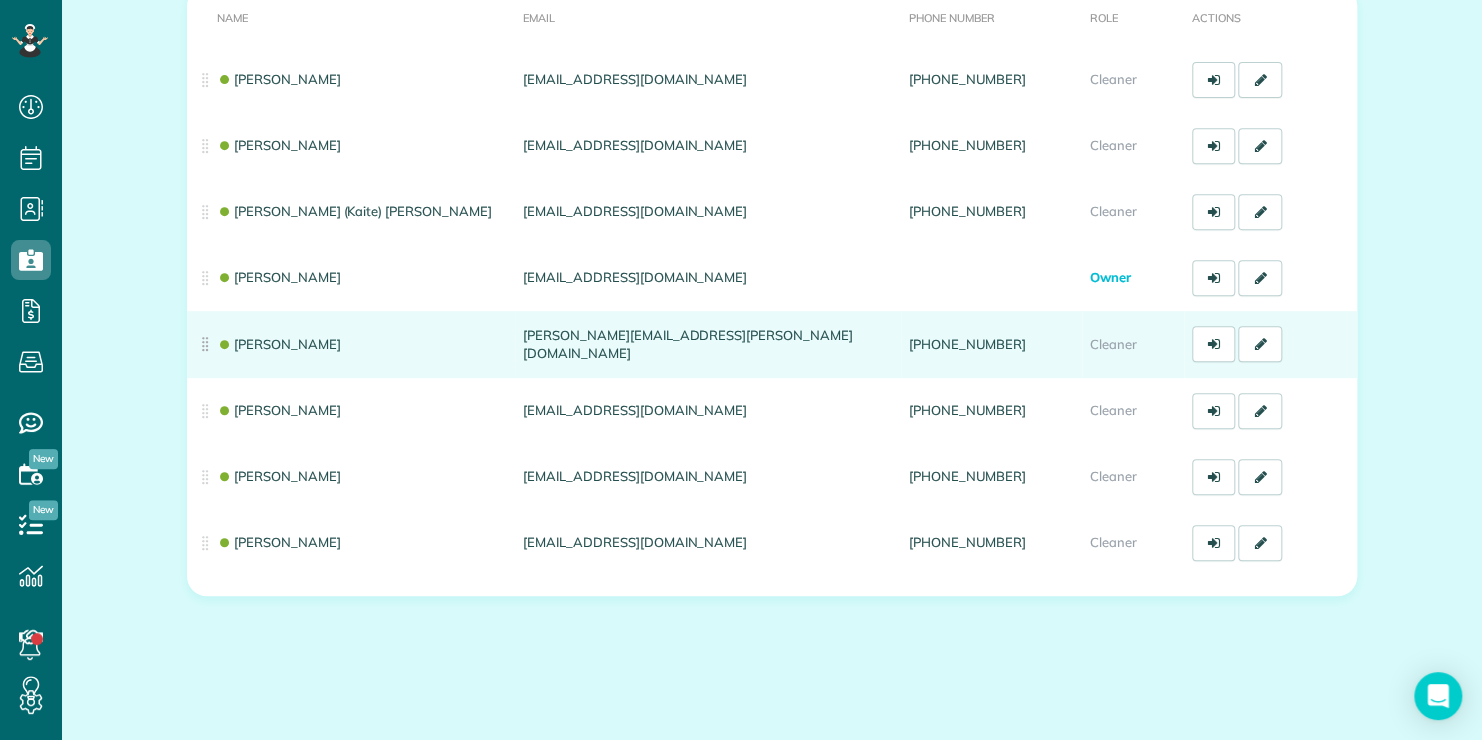 scroll, scrollTop: 338, scrollLeft: 0, axis: vertical 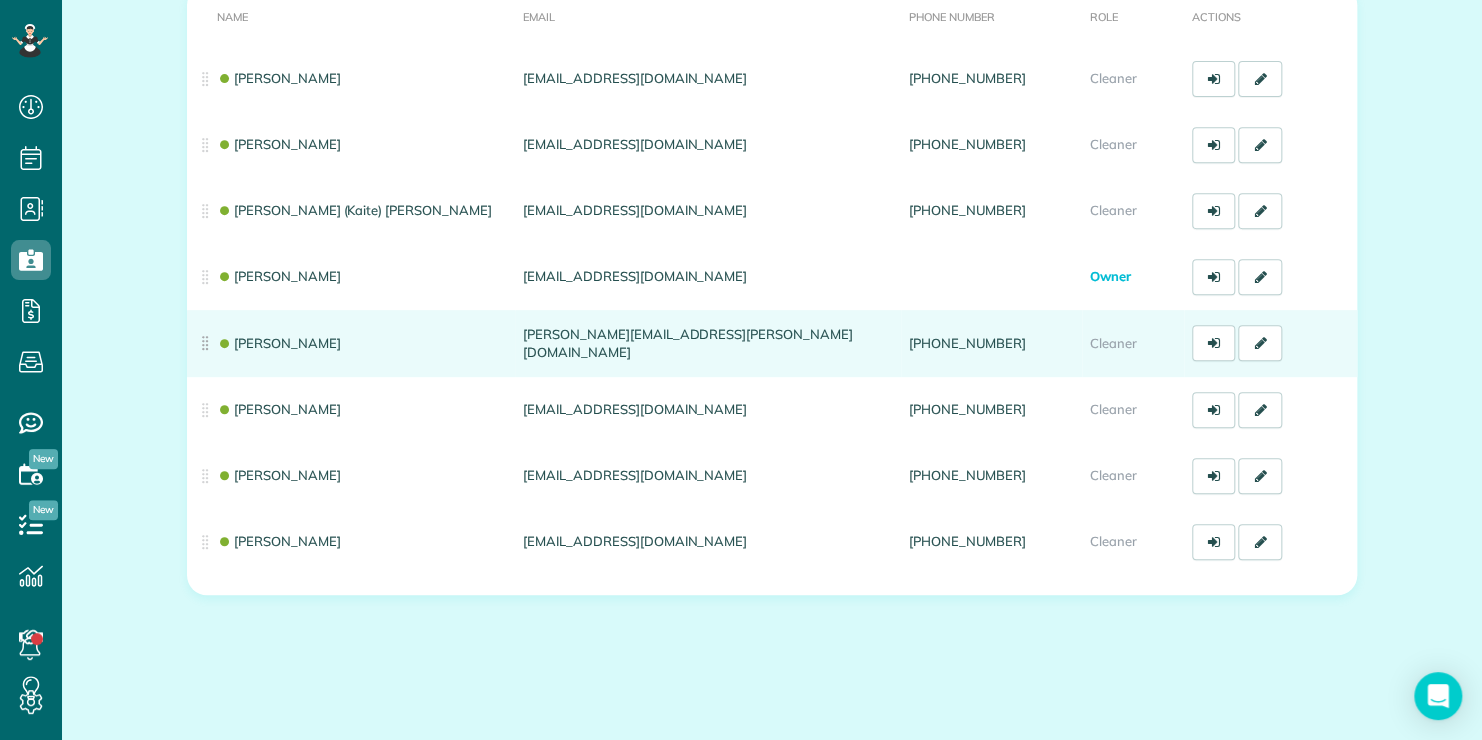 click on "[PERSON_NAME]" at bounding box center [351, 343] 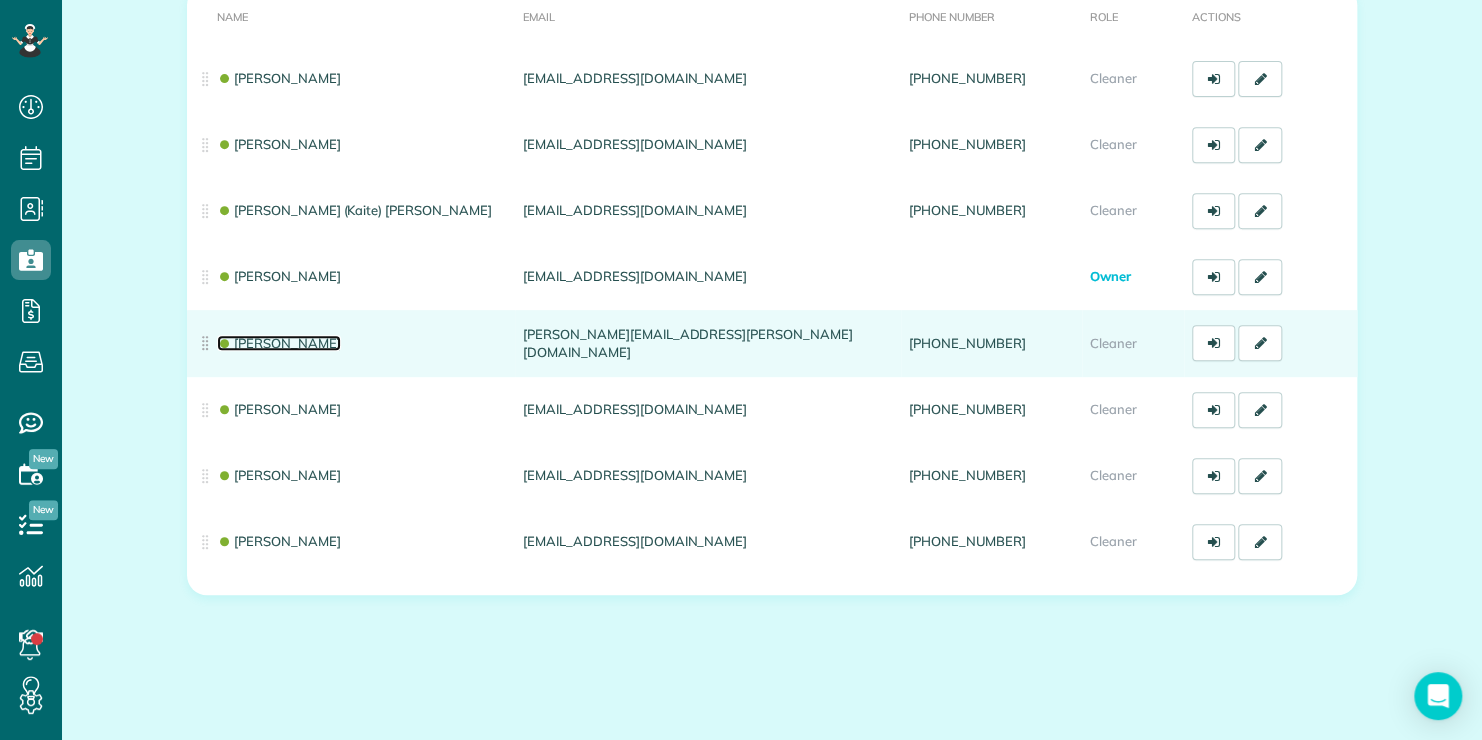 click on "[PERSON_NAME]" at bounding box center [279, 343] 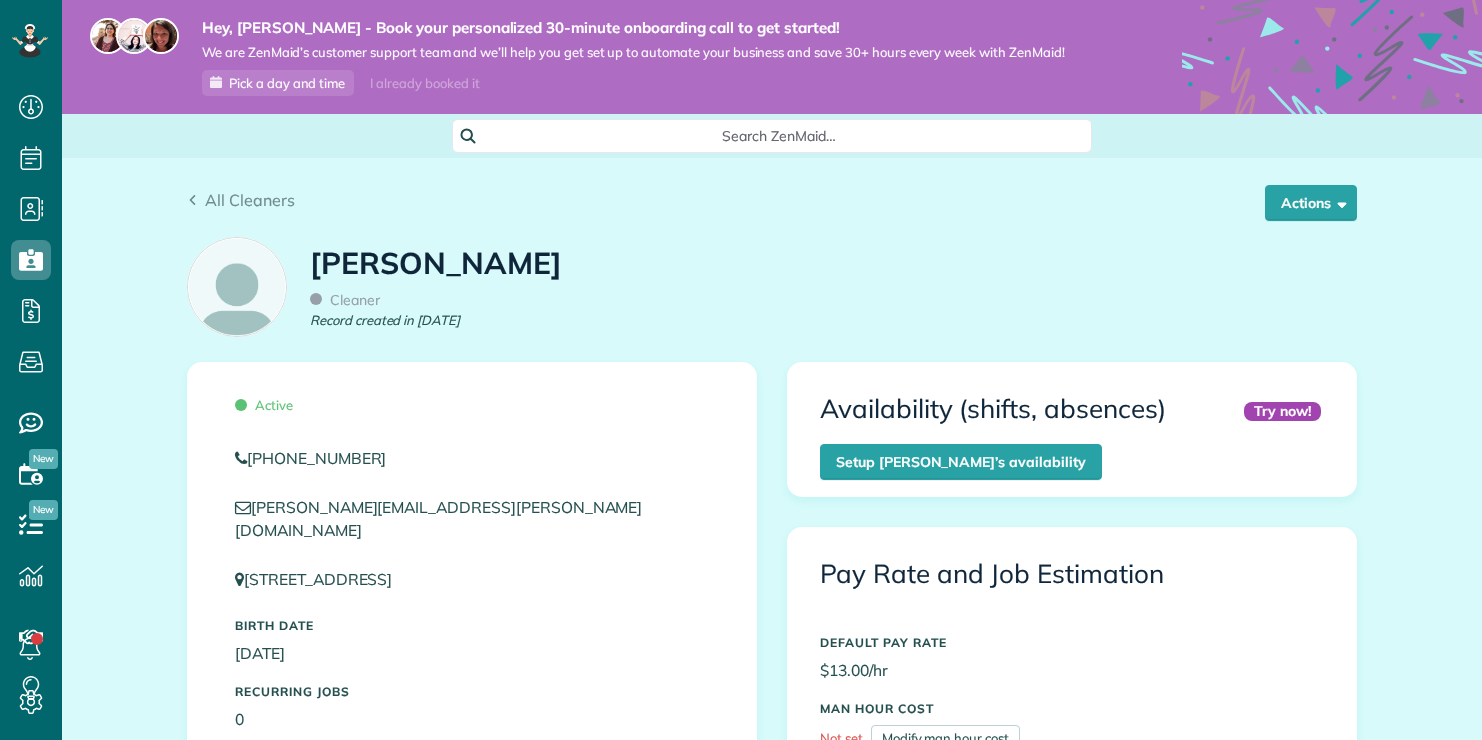 scroll, scrollTop: 0, scrollLeft: 0, axis: both 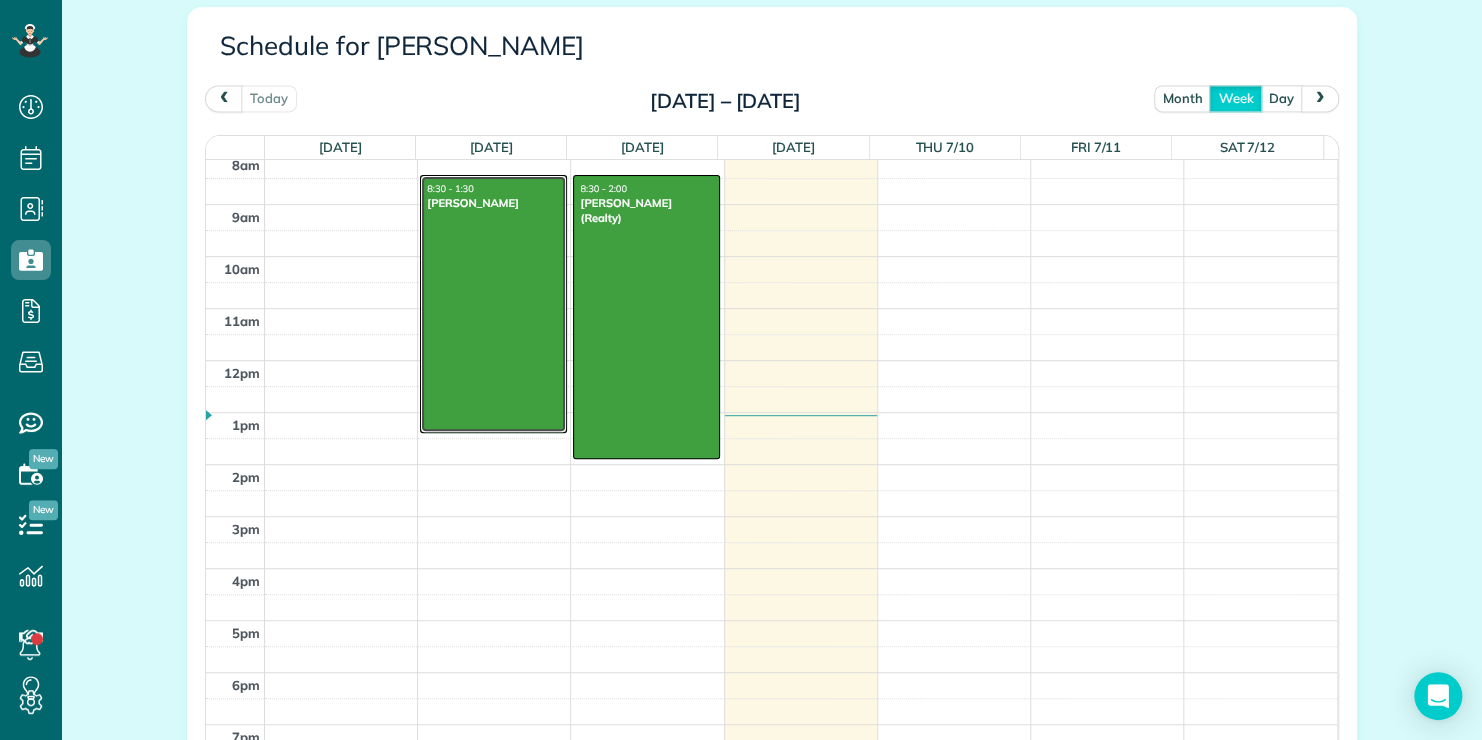 click at bounding box center (493, 304) 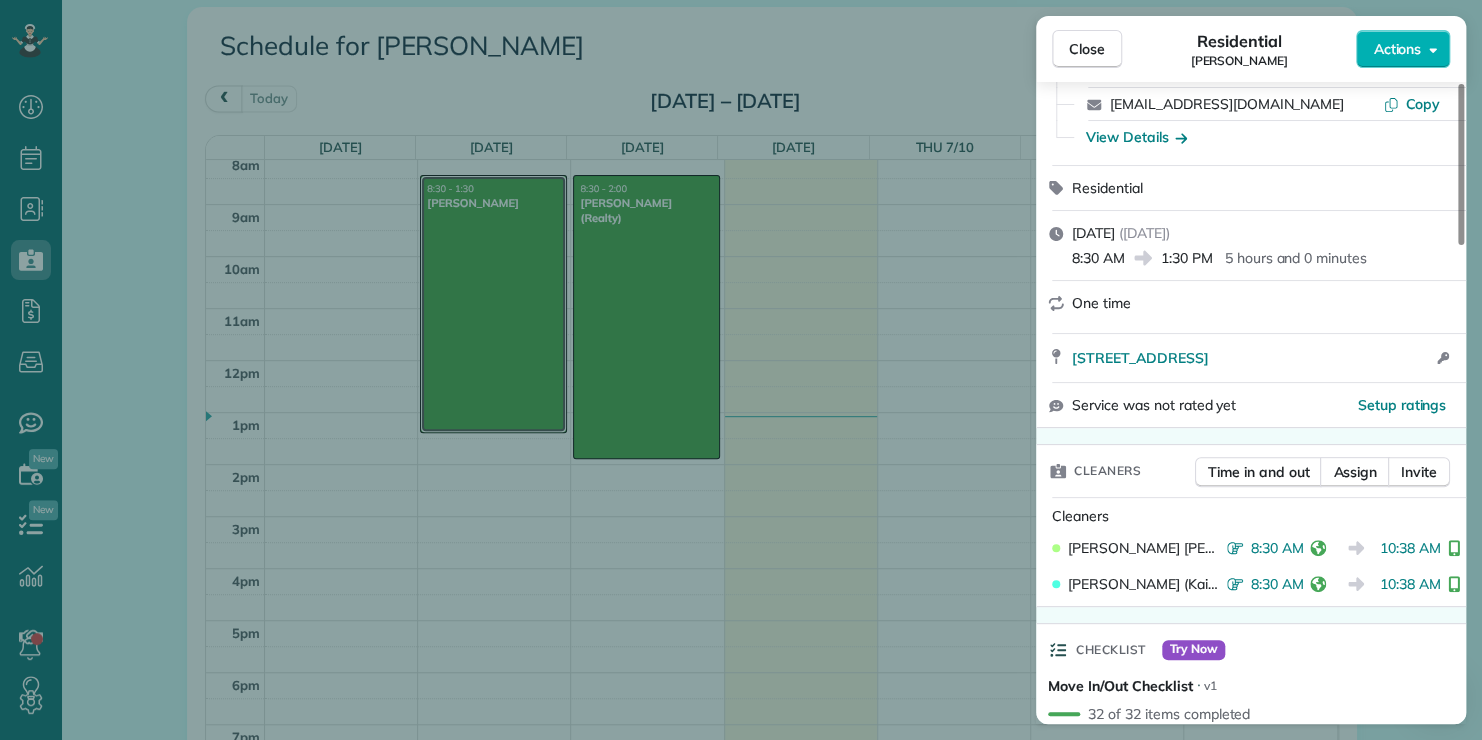 scroll, scrollTop: 300, scrollLeft: 0, axis: vertical 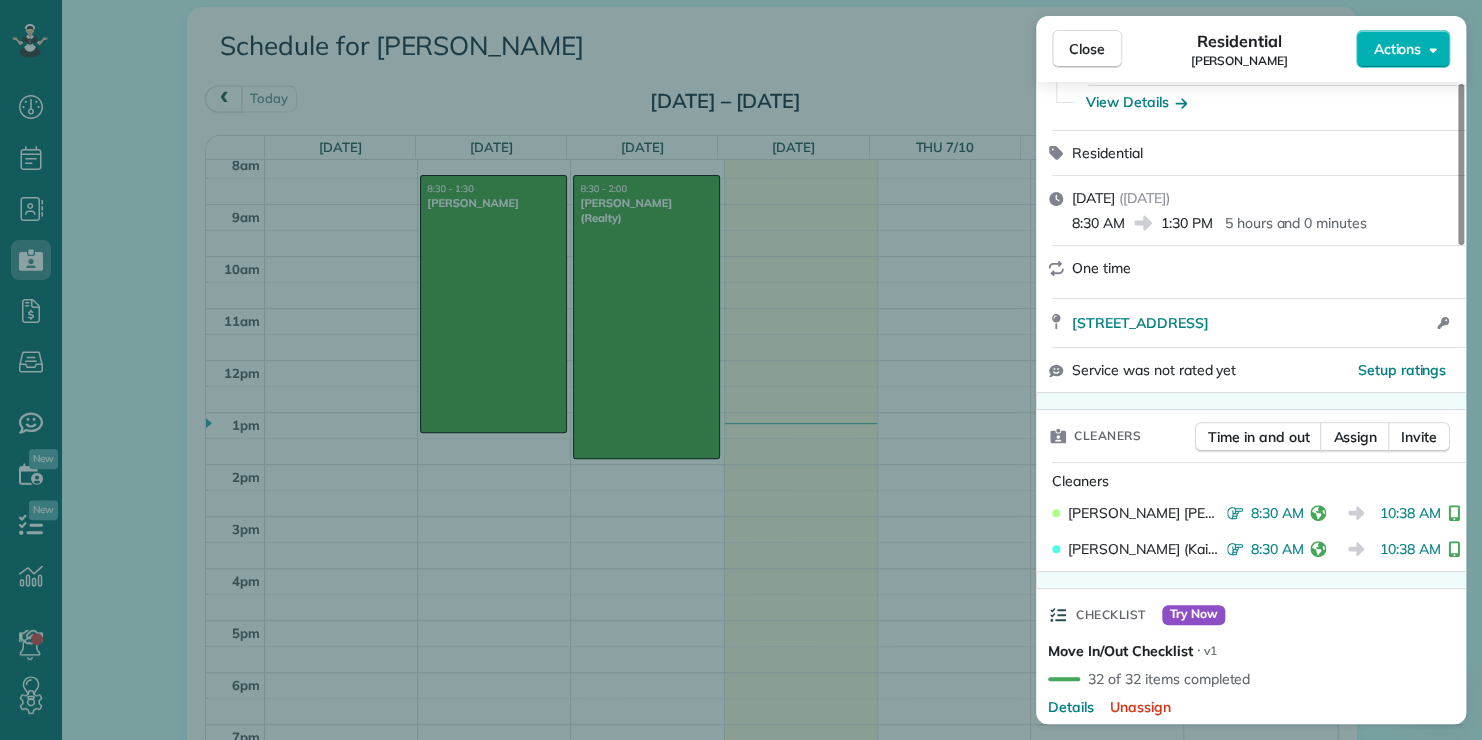 drag, startPoint x: 909, startPoint y: 82, endPoint x: 973, endPoint y: 67, distance: 65.734314 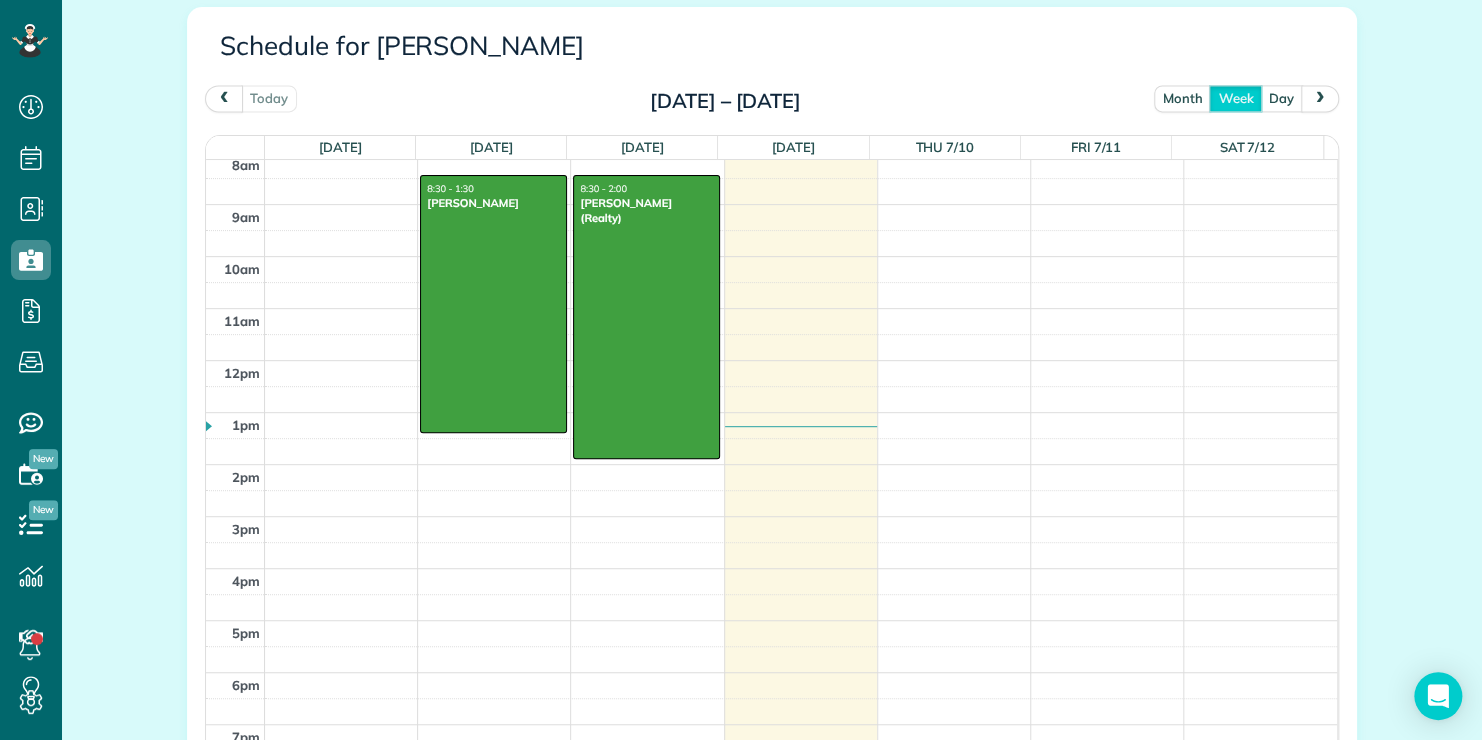 click at bounding box center (224, 97) 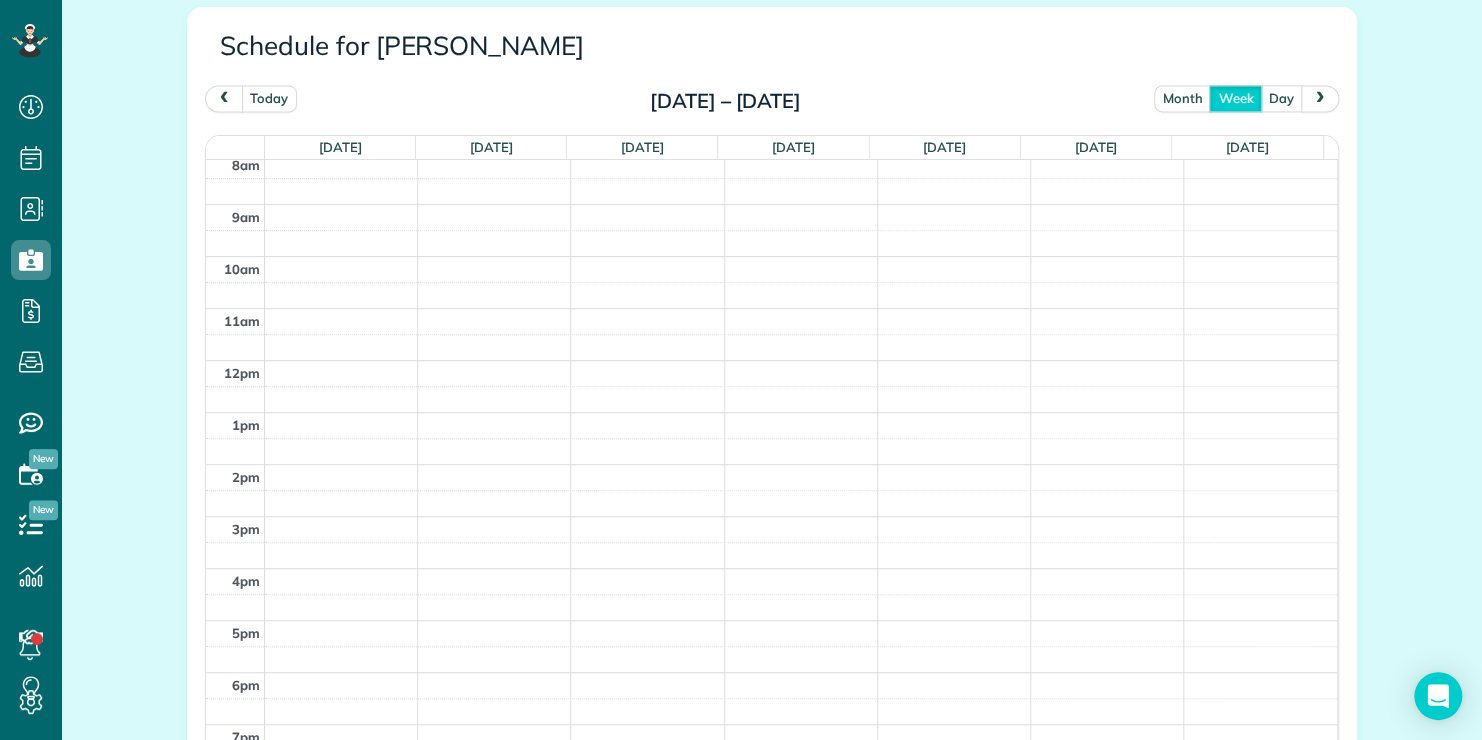 scroll, scrollTop: 362, scrollLeft: 0, axis: vertical 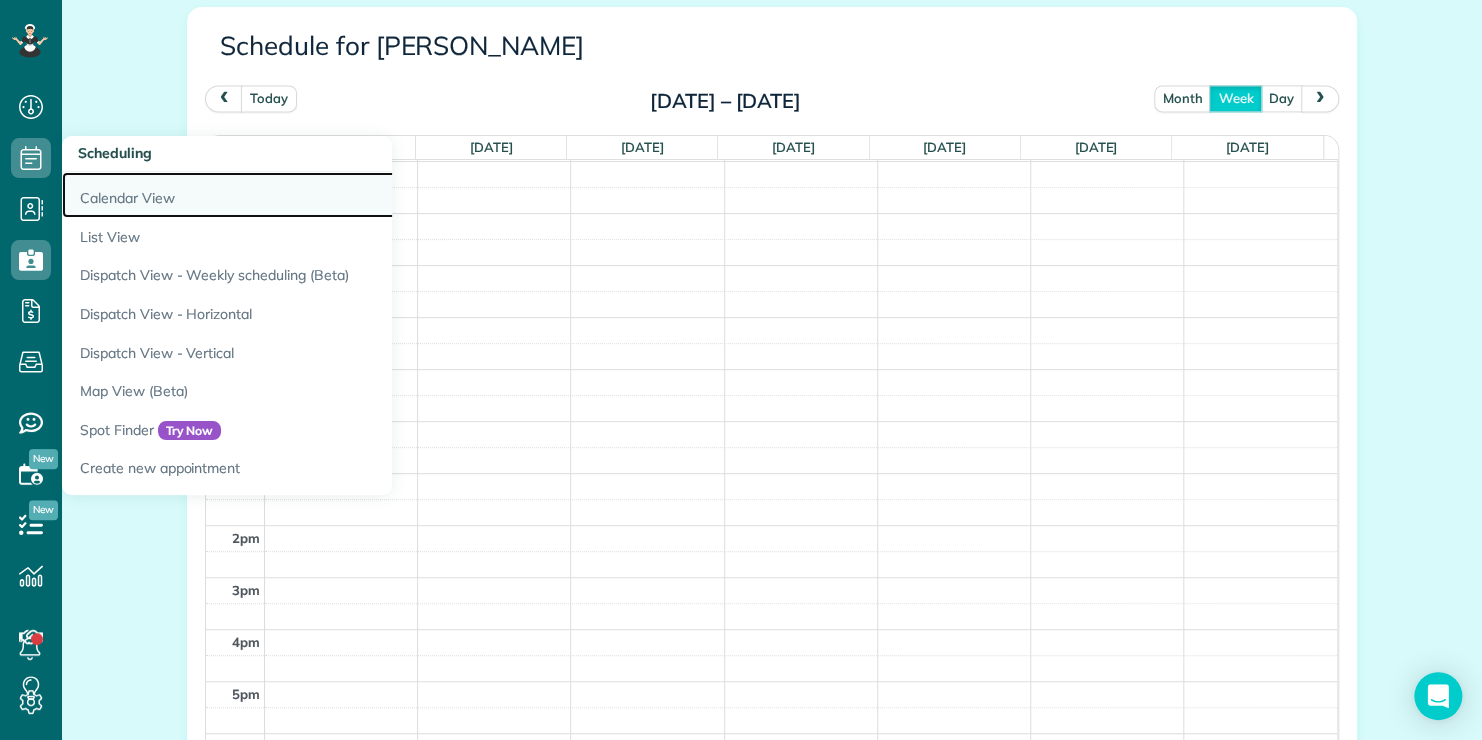 click on "Calendar View" at bounding box center (312, 195) 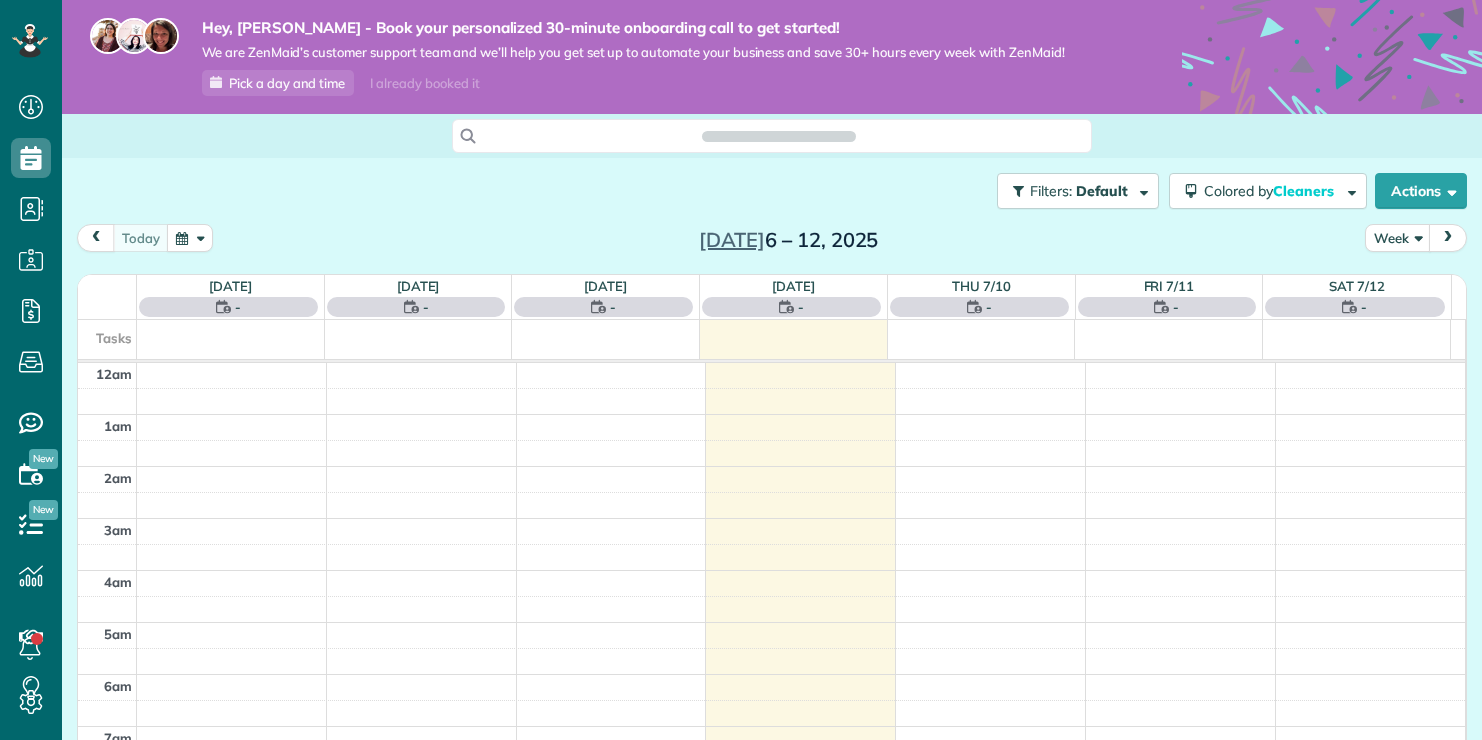 scroll, scrollTop: 0, scrollLeft: 0, axis: both 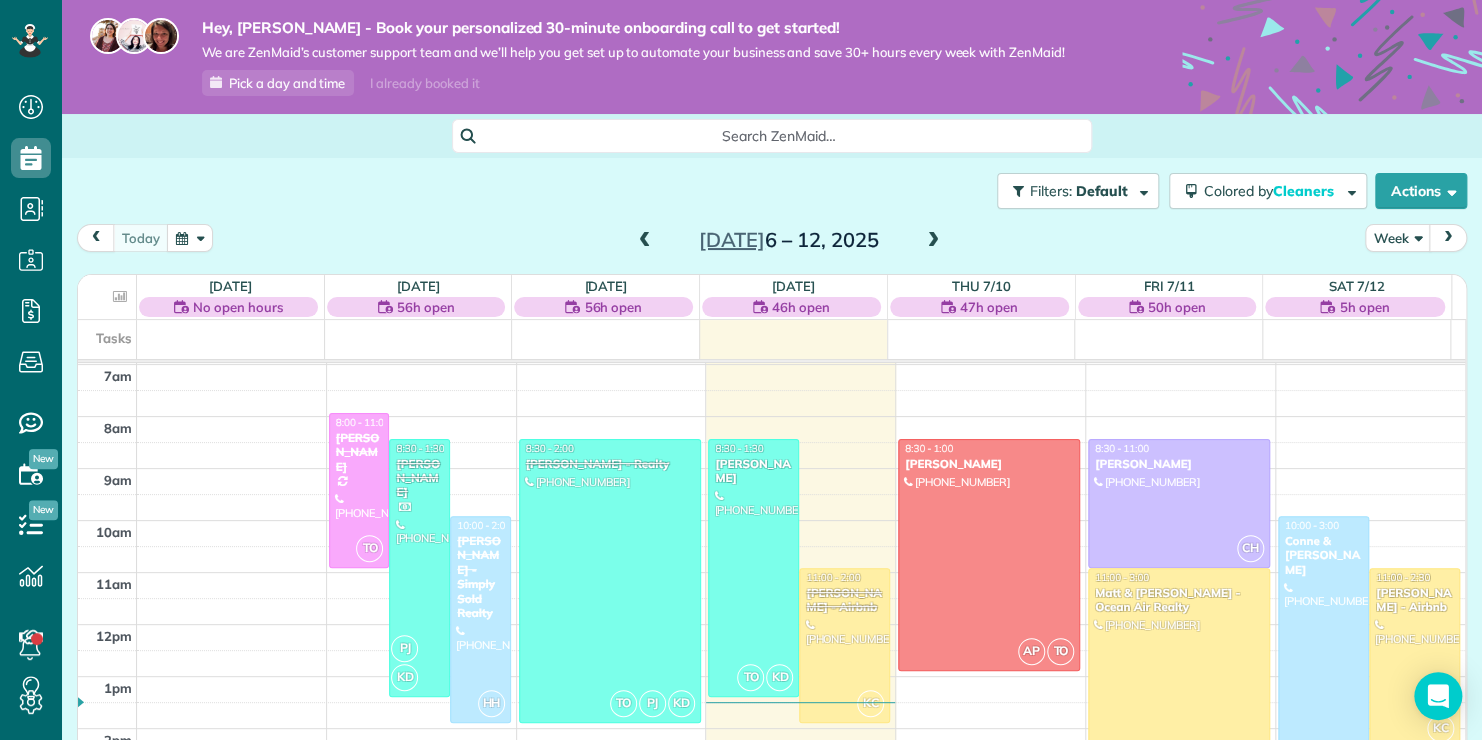 click on "Filters:   Default
Colored by  Cleaners
Color by Cleaner
Color by Team
Color by Status
Color by Recurrence
Color by Paid/Unpaid
Filters  Default
Schedule Changes
Actions
Create Appointment
Create Task
Clock In/Out
Send Work Orders
Print Route Sheets
[DATE] Emails/Texts
View Metrics" at bounding box center (772, 191) 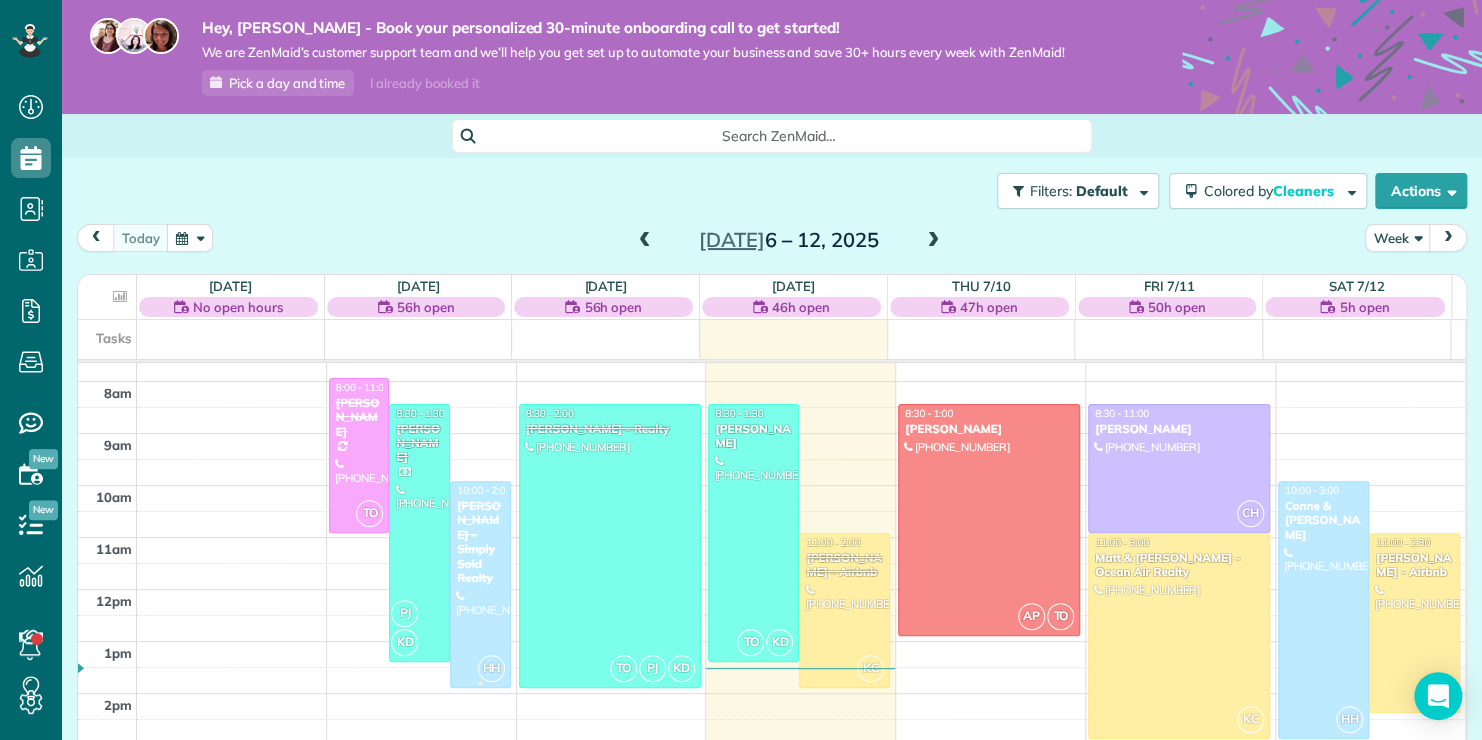 scroll, scrollTop: 362, scrollLeft: 0, axis: vertical 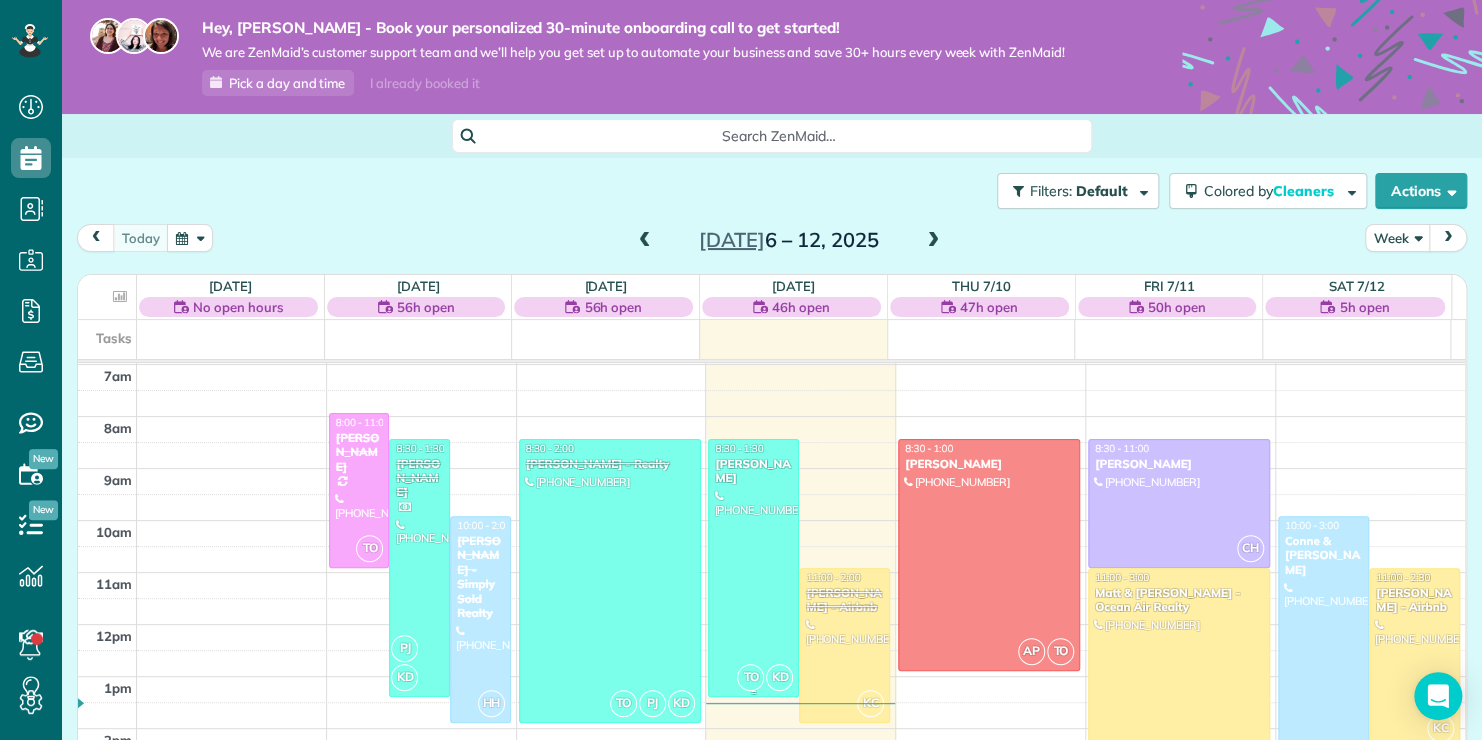 click at bounding box center (753, 568) 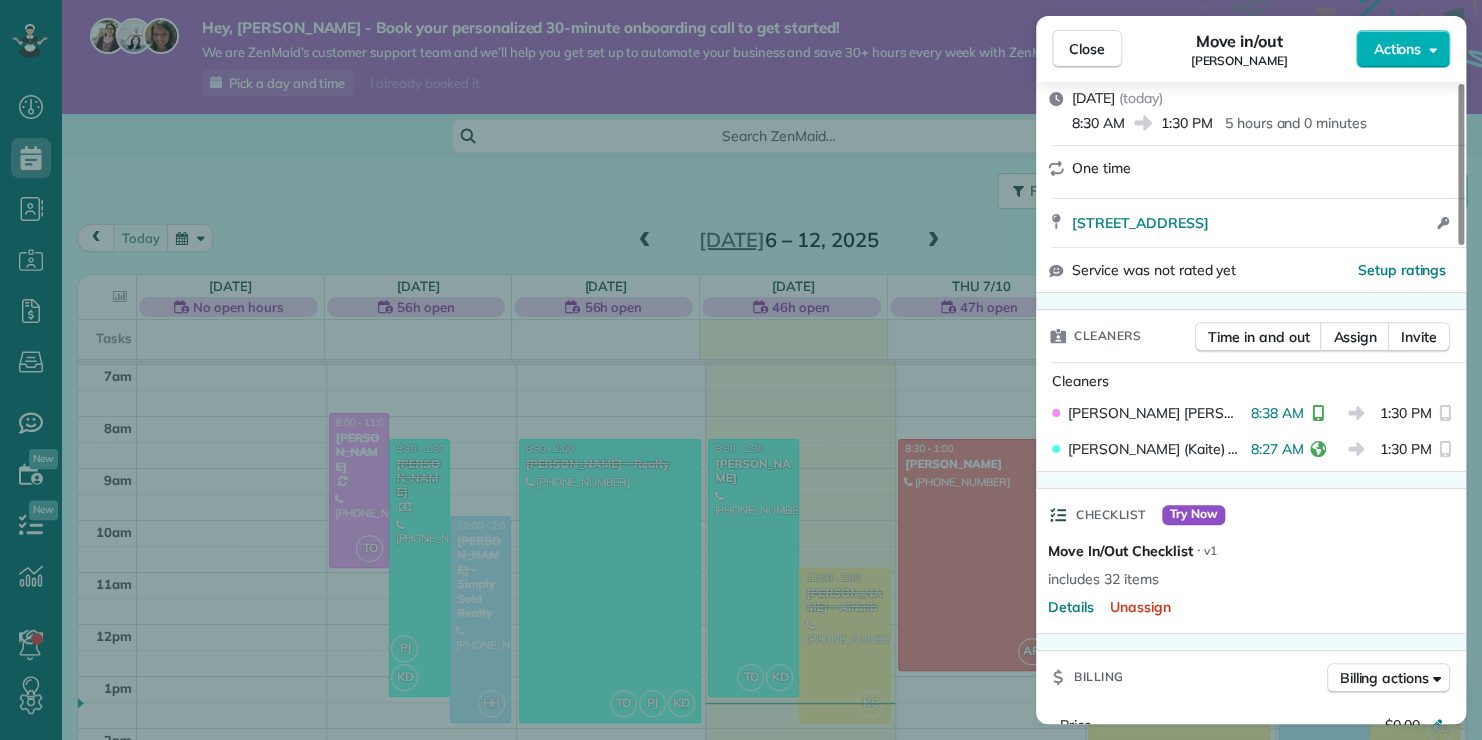 scroll, scrollTop: 300, scrollLeft: 0, axis: vertical 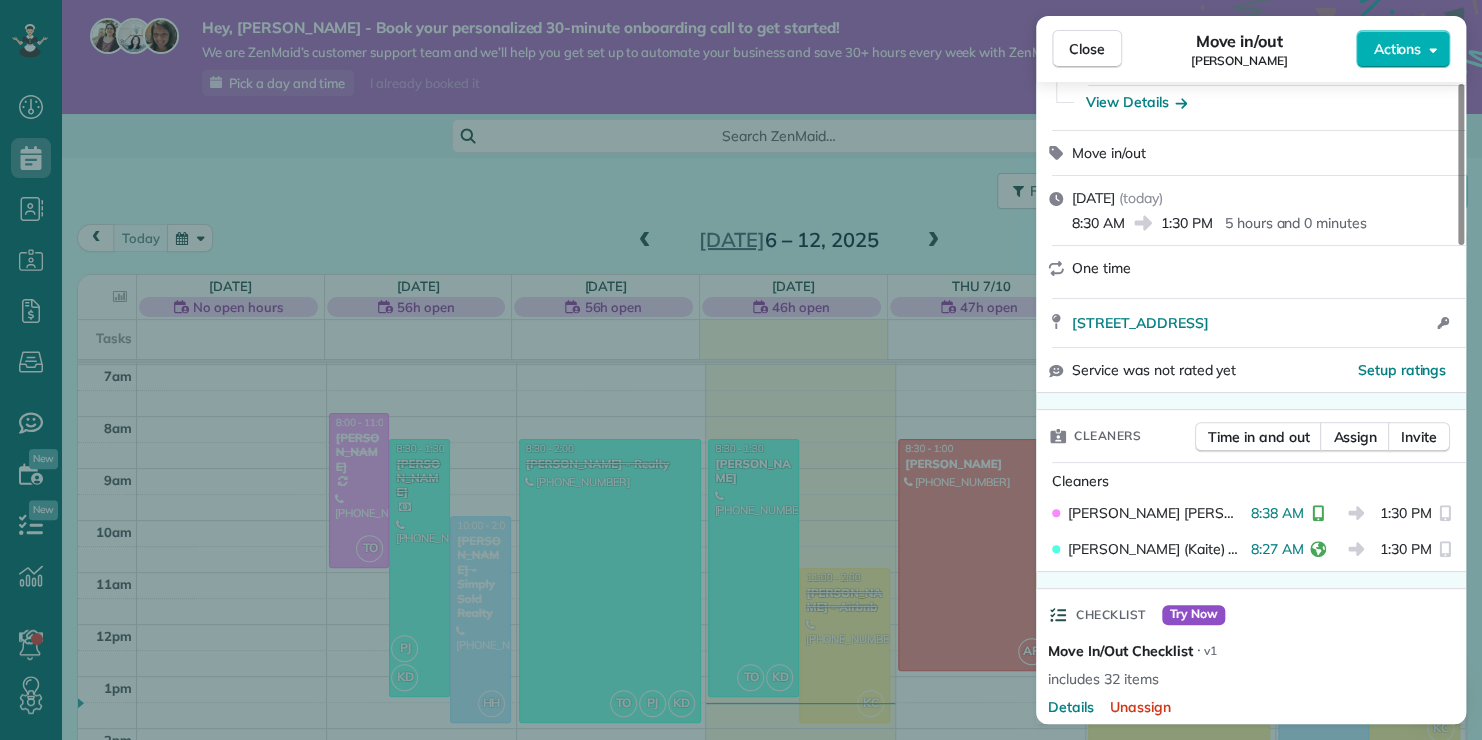 click on "Close Move in/out Geoffrey Mraz Actions This appointment is linked to  Payroll ID #2 .   If you make changes to this appointment make sure the payroll reflects the new information. Status Active Geoffrey Mraz · Open profile Mobile (630) 478-5568 Copy geoffmraz@gmail.com Copy View Details Move in/out Wednesday, July 09, 2025 ( today ) 8:30 AM 1:30 PM 5 hours and 0 minutes One time 126 Walnut Hills Drive Richlands NC 28574 Open access information Service was not rated yet Setup ratings Cleaners Time in and out Assign Invite Cleaners Taylor   Obryan 8:38 AM 1:30 PM Kaitlin (Kaite)   Delorme 8:27 AM 1:30 PM Checklist Try Now Move In/Out Checklist  ⋅  v1 includes 32 items Details Unassign Billing Billing actions Price $0.00 Overcharge $0.00 Discount $0.00 Coupon discount - Primary tax - Secondary tax - Total appointment price $0.00 Tips collected New feature! $0.00 Mark as paid Total including tip $0.00 Get paid online in no-time! Send an invoice and reward your cleaners with tips Charge customer credit card -" at bounding box center [741, 370] 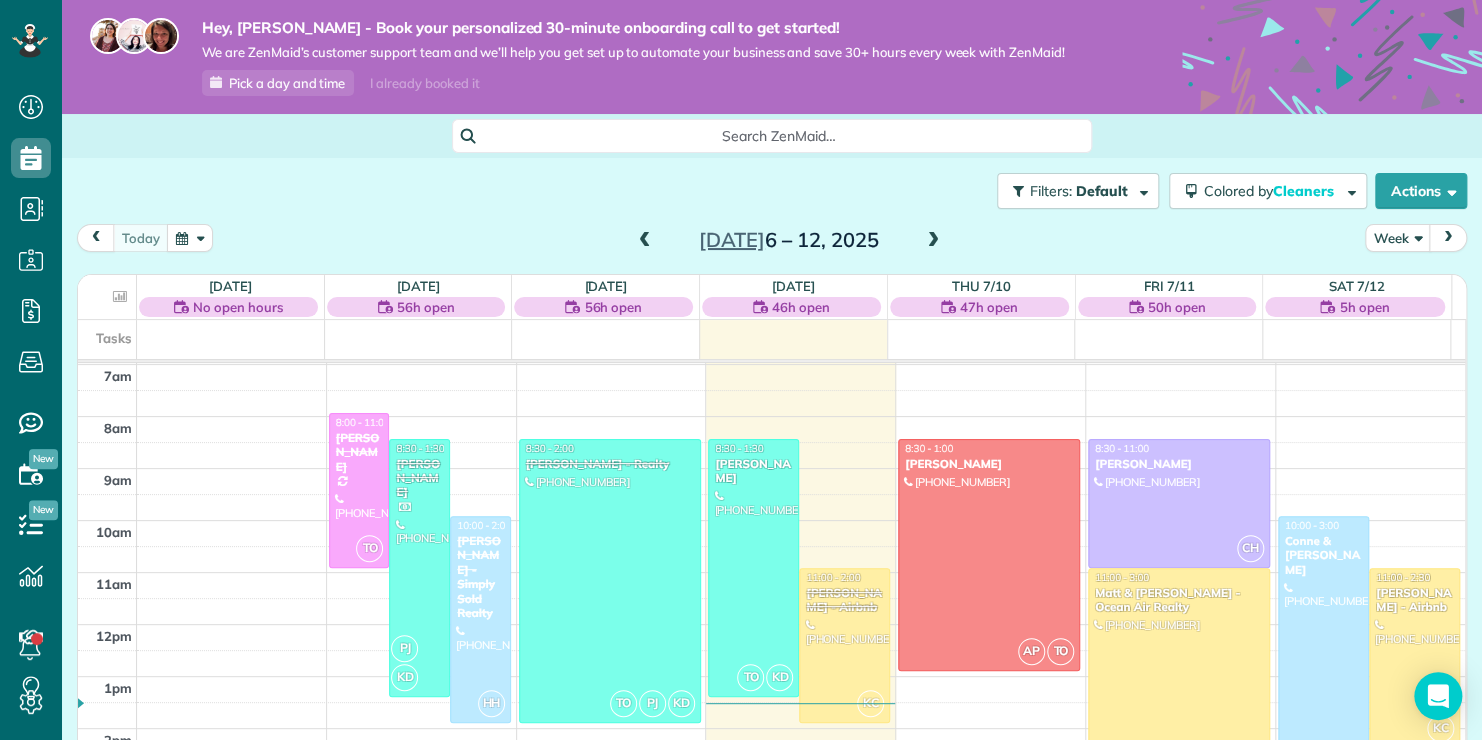 click on "Filters:   Default
Colored by  Cleaners
Color by Cleaner
Color by Team
Color by Status
Color by Recurrence
Color by Paid/Unpaid
Filters  Default
Schedule Changes
Actions
Create Appointment
Create Task
Clock In/Out
Send Work Orders
Print Route Sheets
Today's Emails/Texts
View Metrics" at bounding box center [772, 191] 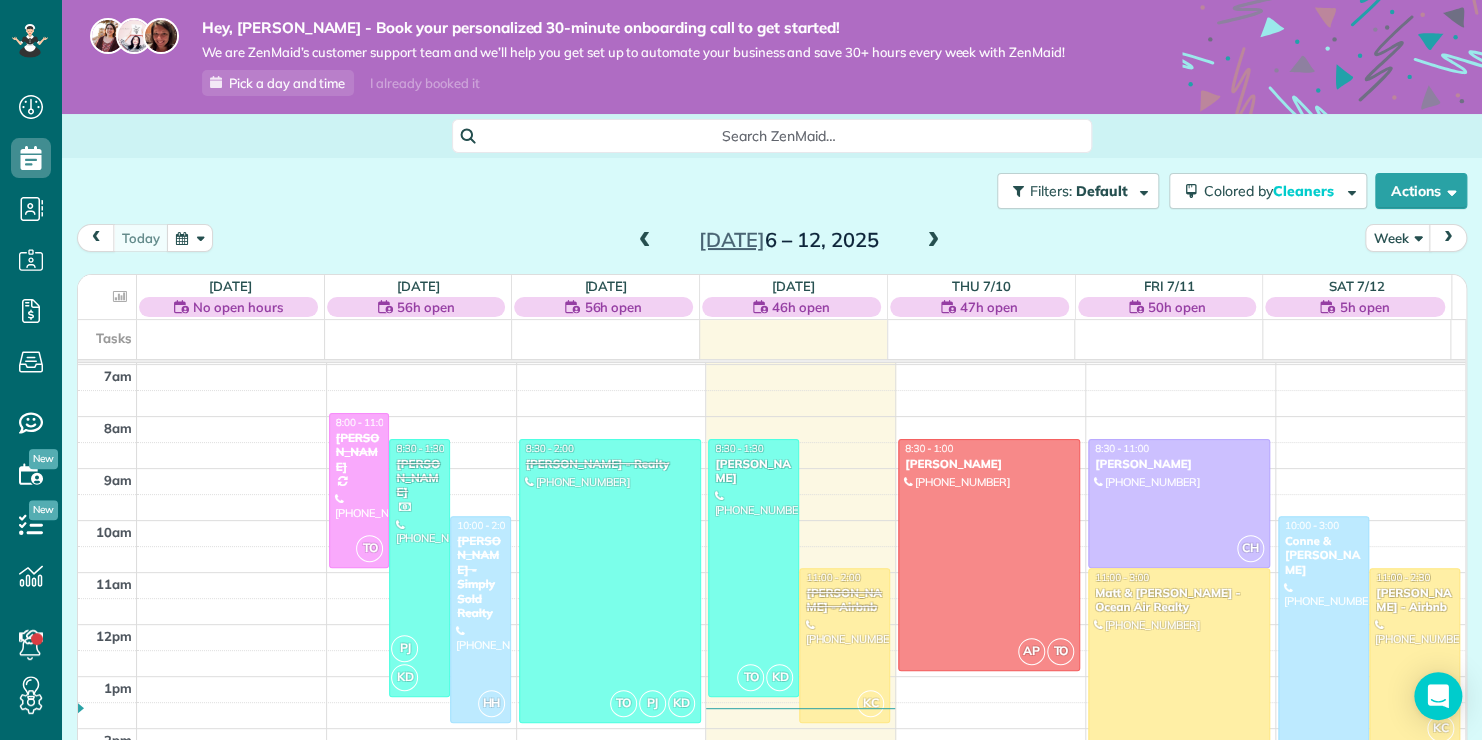 click on "today   Week Jul  6 – 12, 2025" at bounding box center (772, 242) 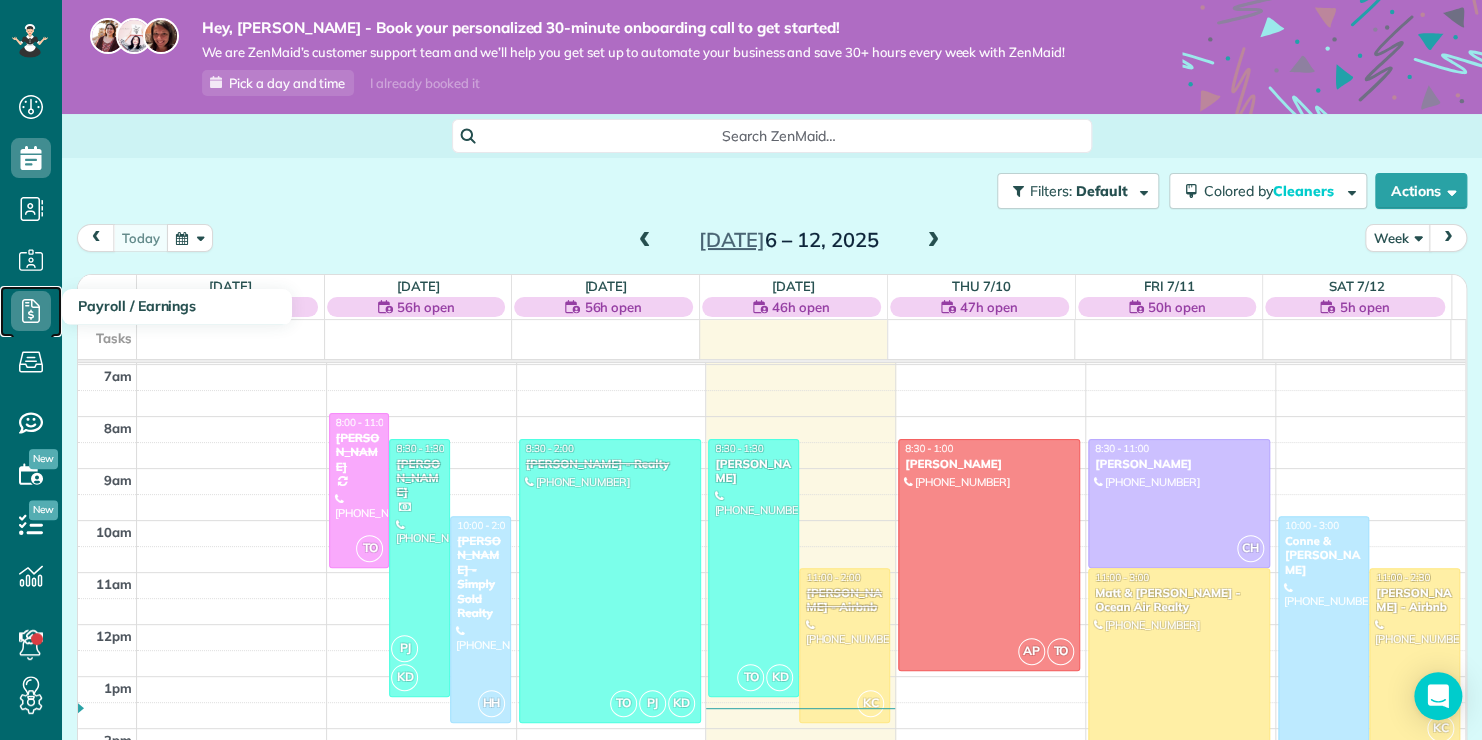 click 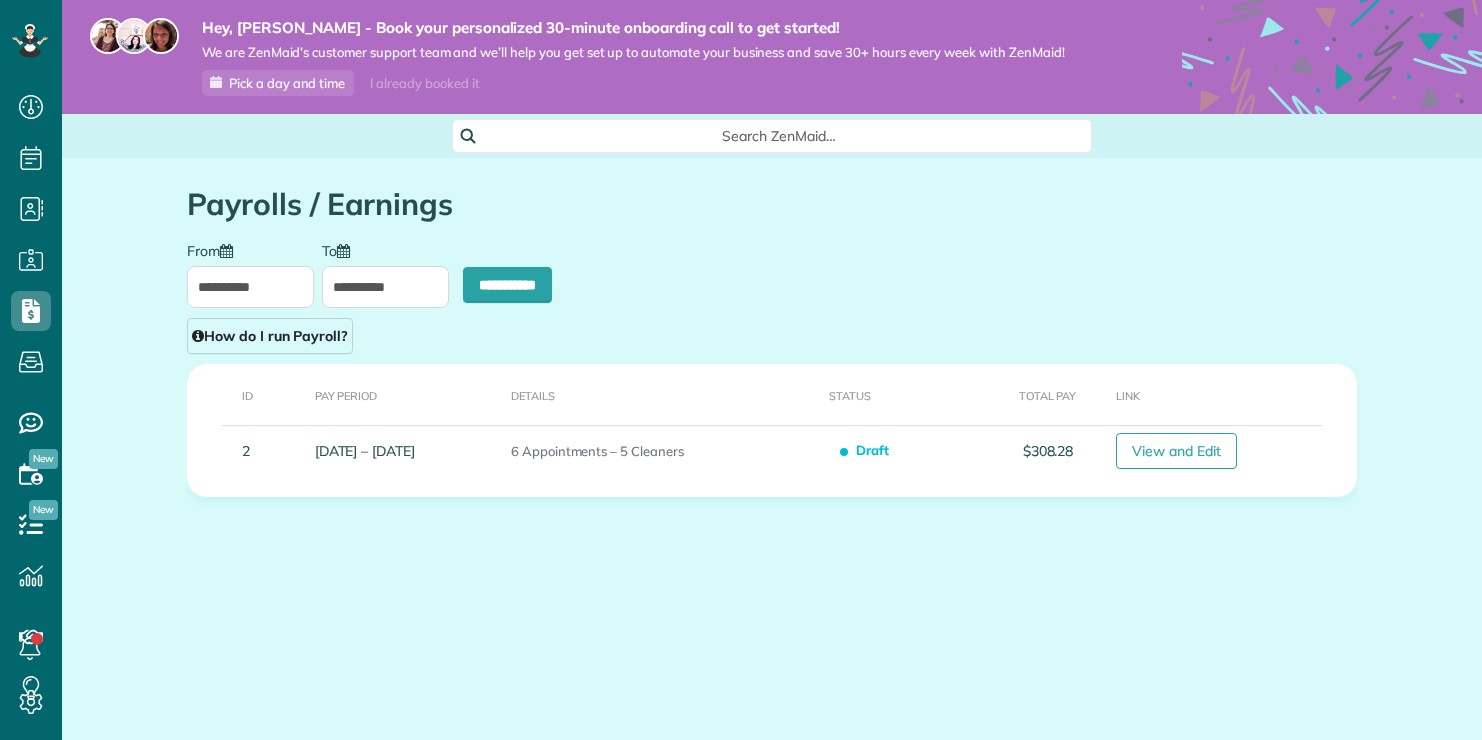 scroll, scrollTop: 0, scrollLeft: 0, axis: both 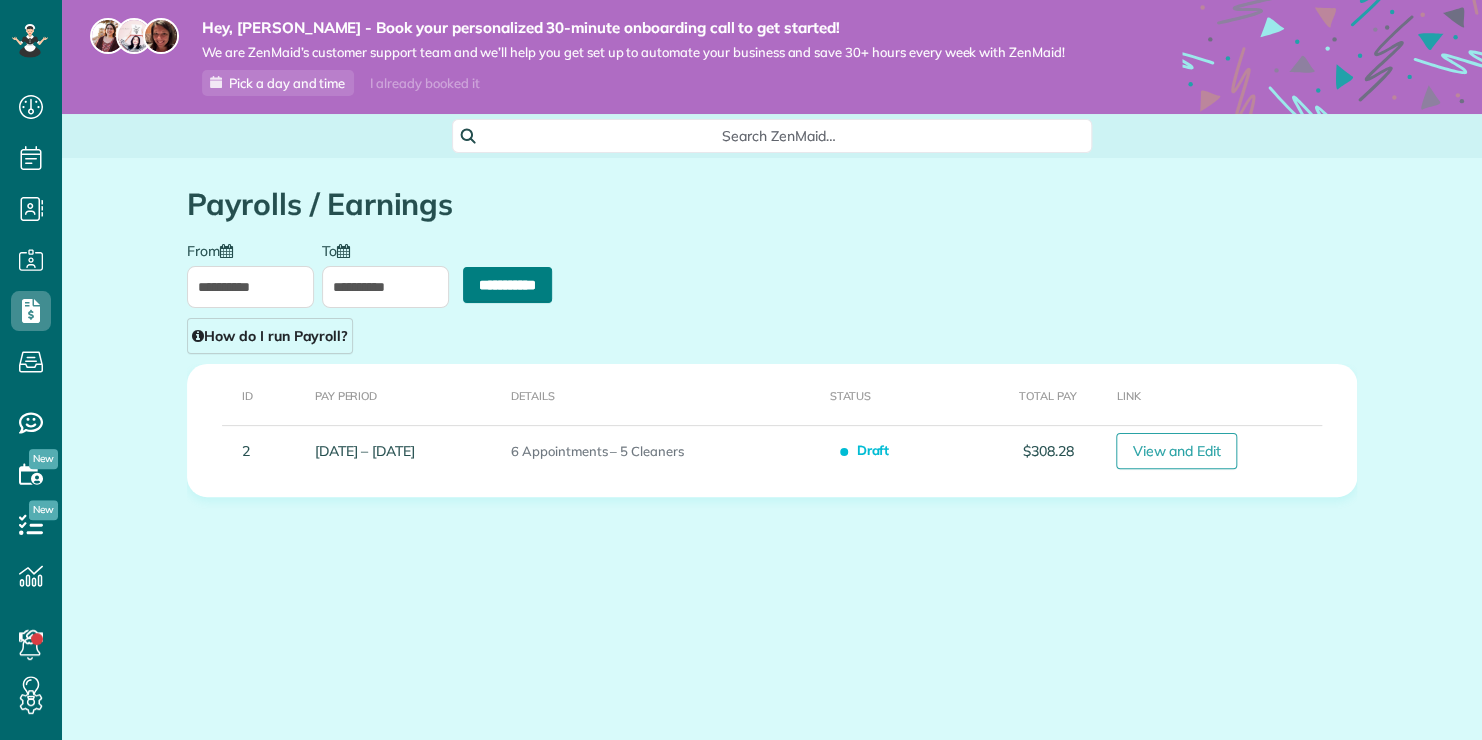 type on "**********" 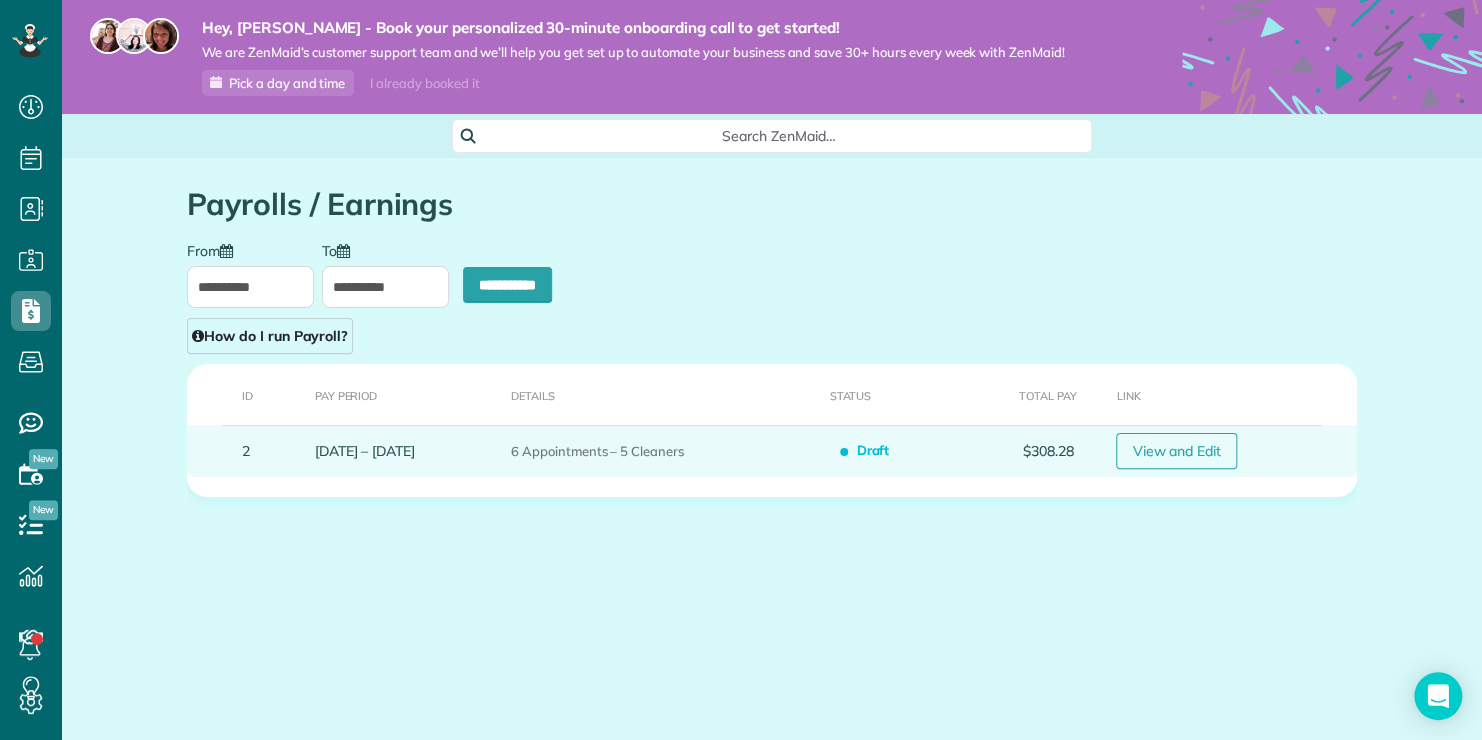 click on "View and Edit" at bounding box center (1176, 451) 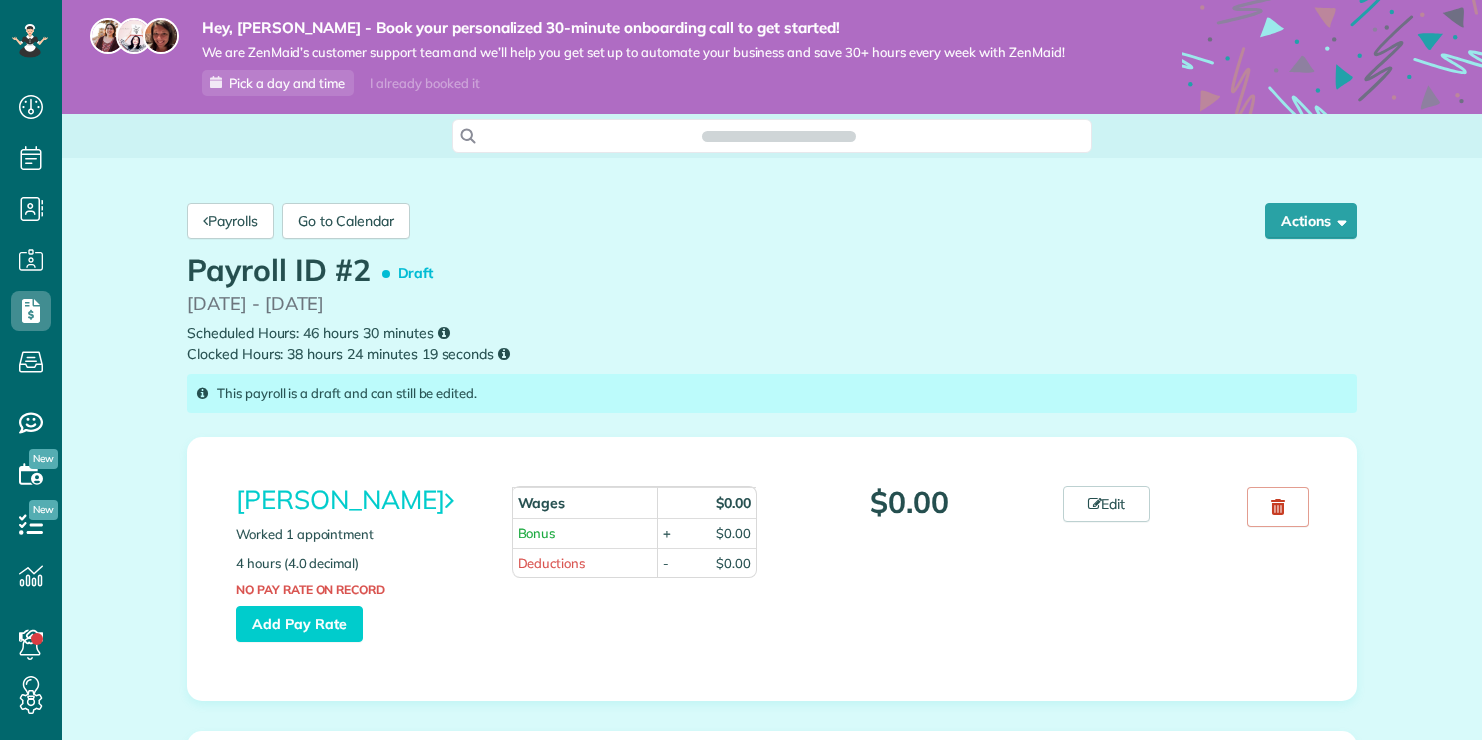 scroll, scrollTop: 0, scrollLeft: 0, axis: both 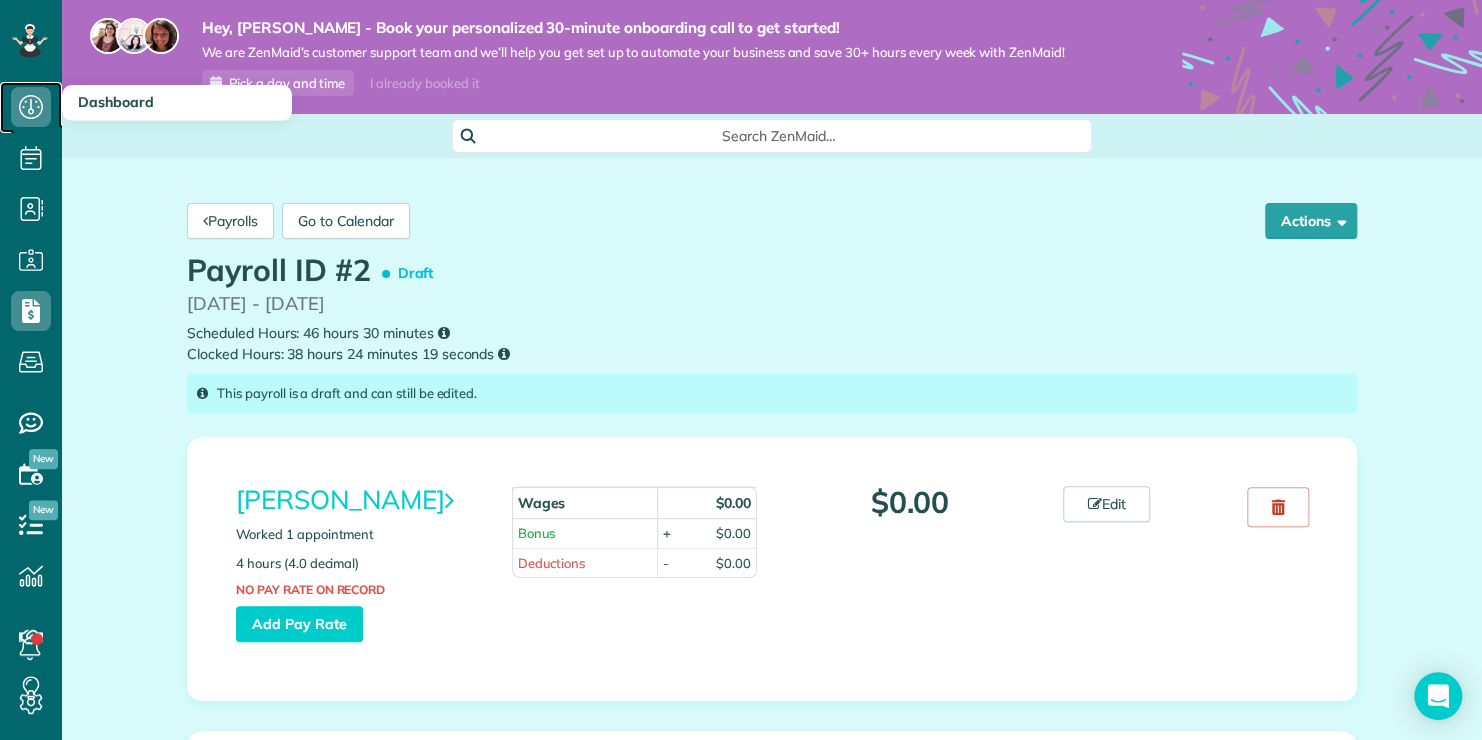 click 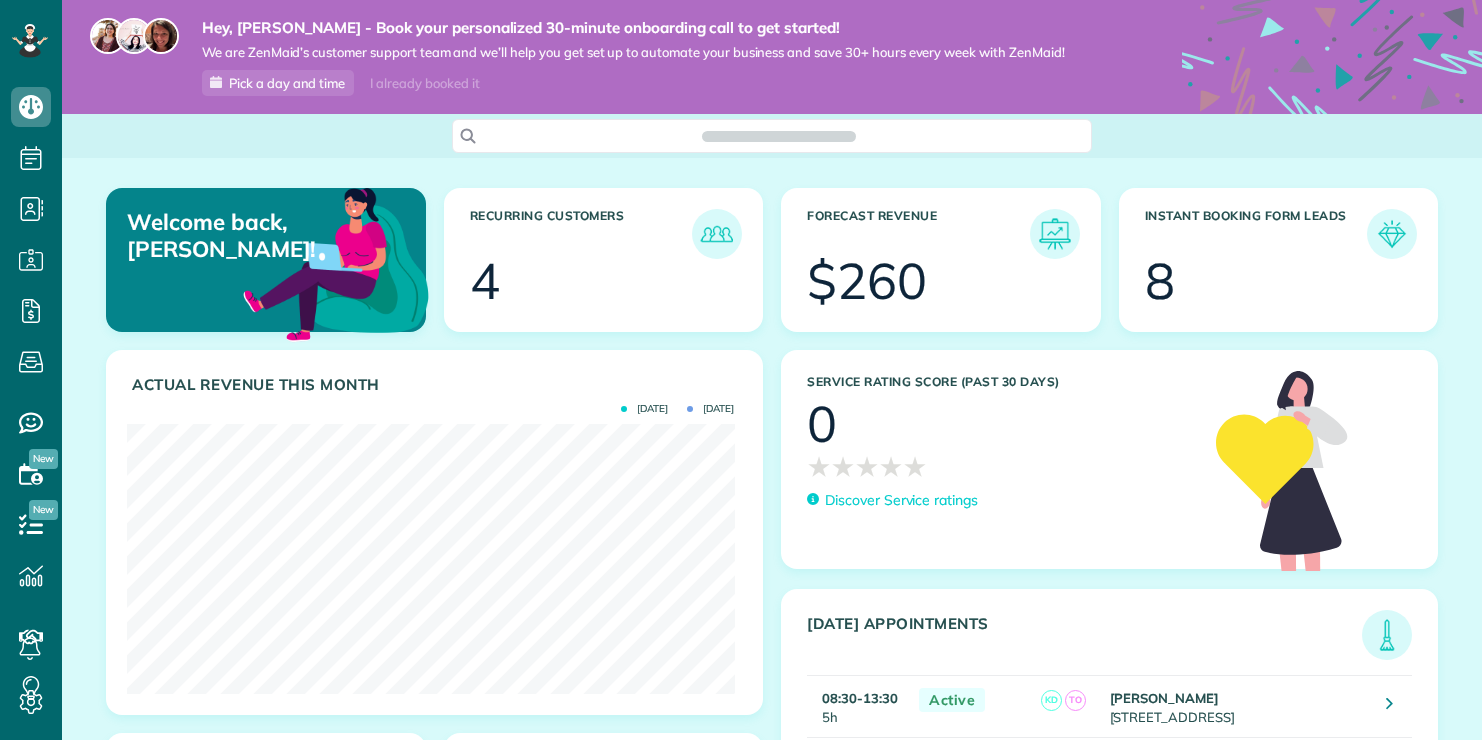 scroll, scrollTop: 0, scrollLeft: 0, axis: both 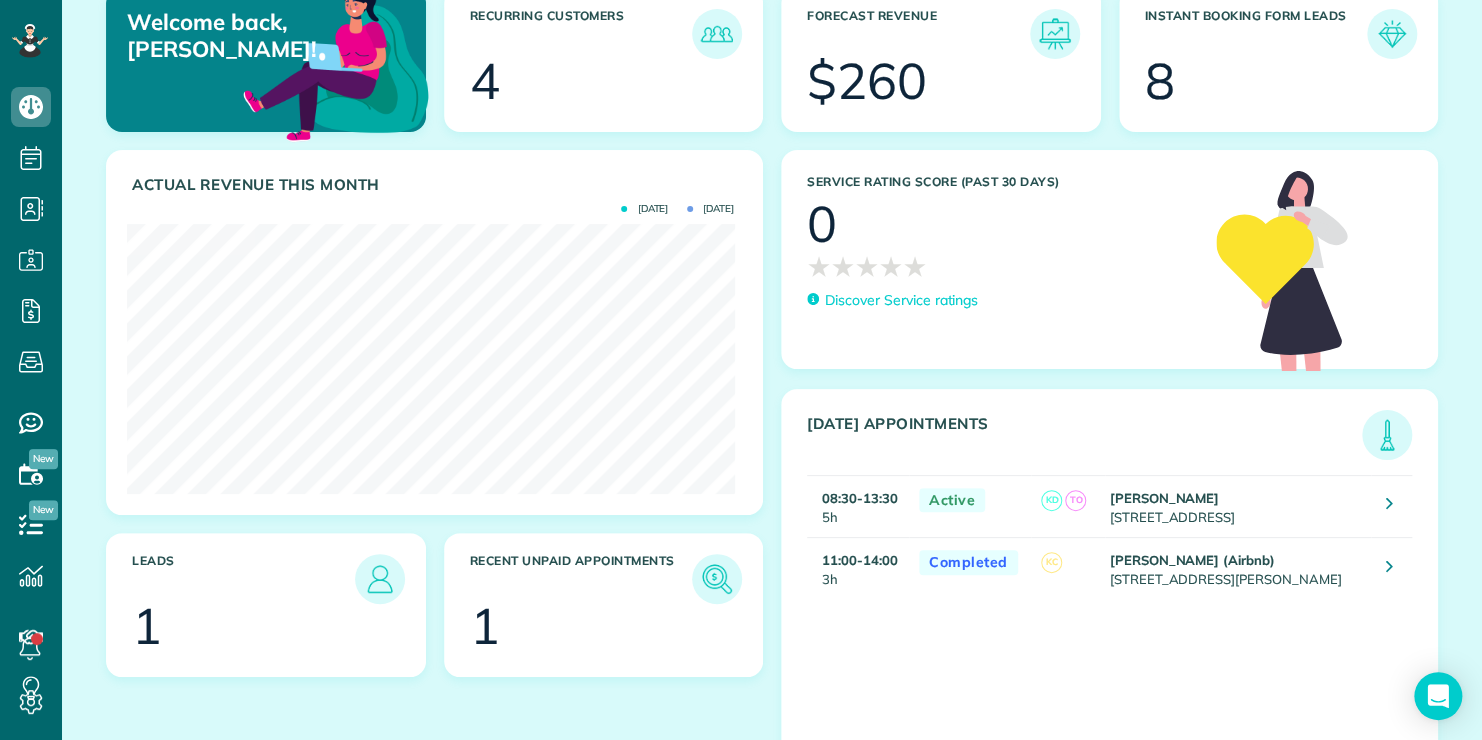 click on "Active" at bounding box center [970, 506] 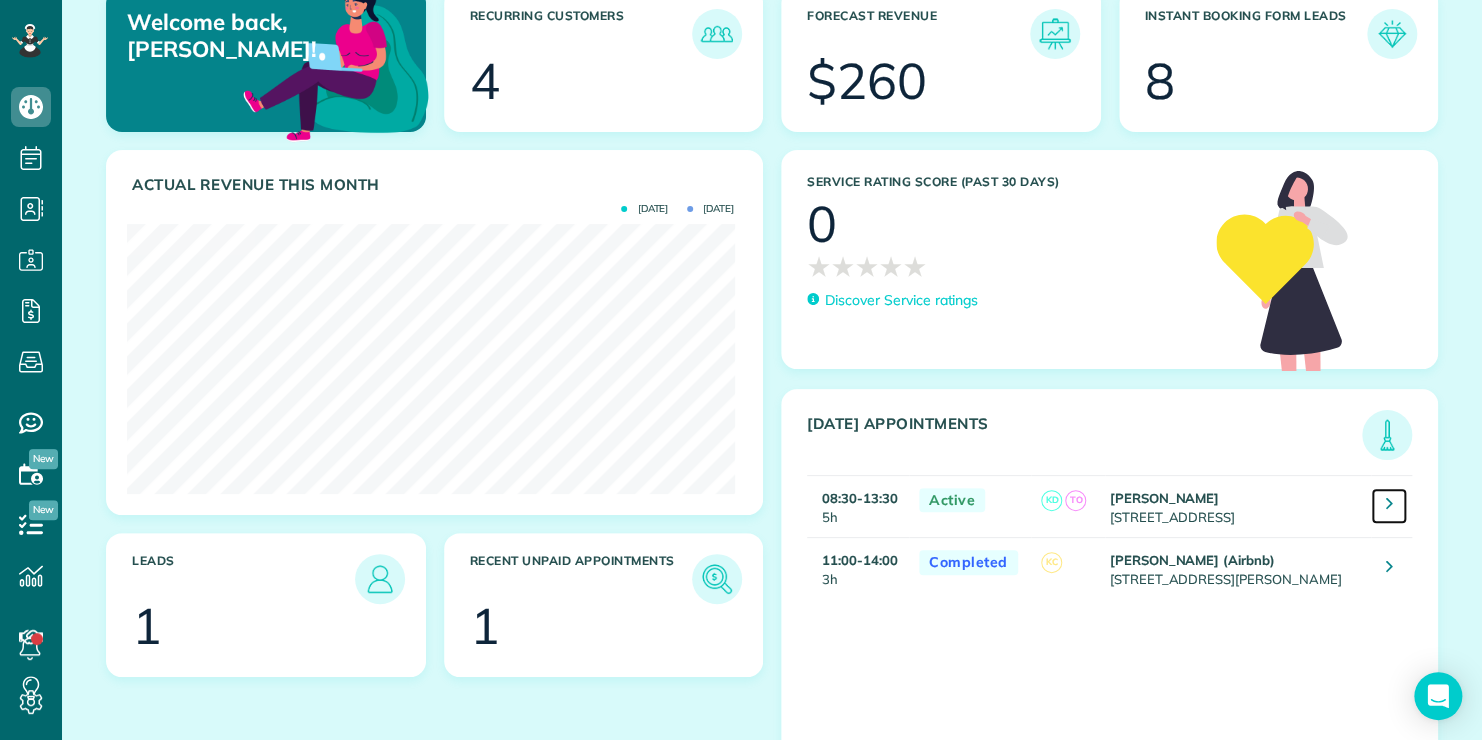 click at bounding box center [1389, 506] 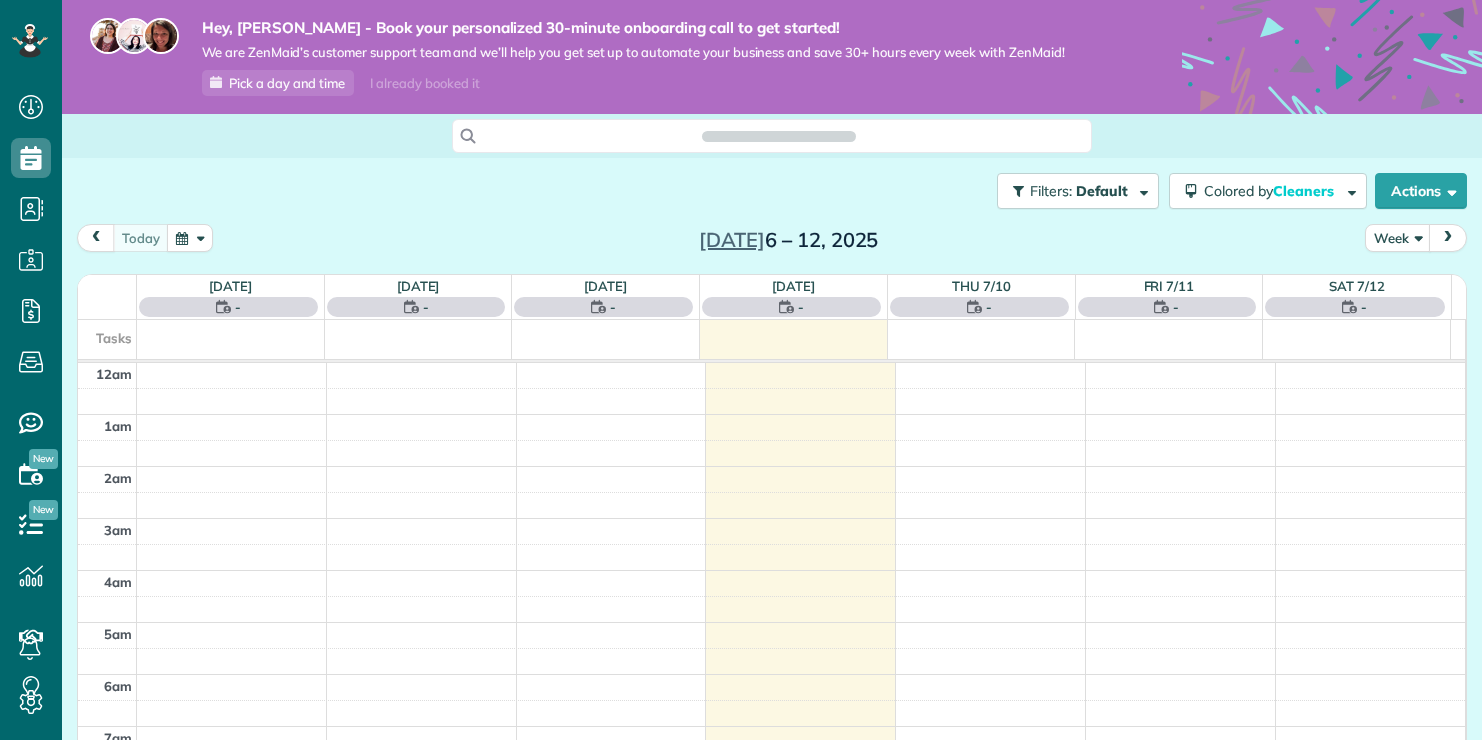 scroll, scrollTop: 0, scrollLeft: 0, axis: both 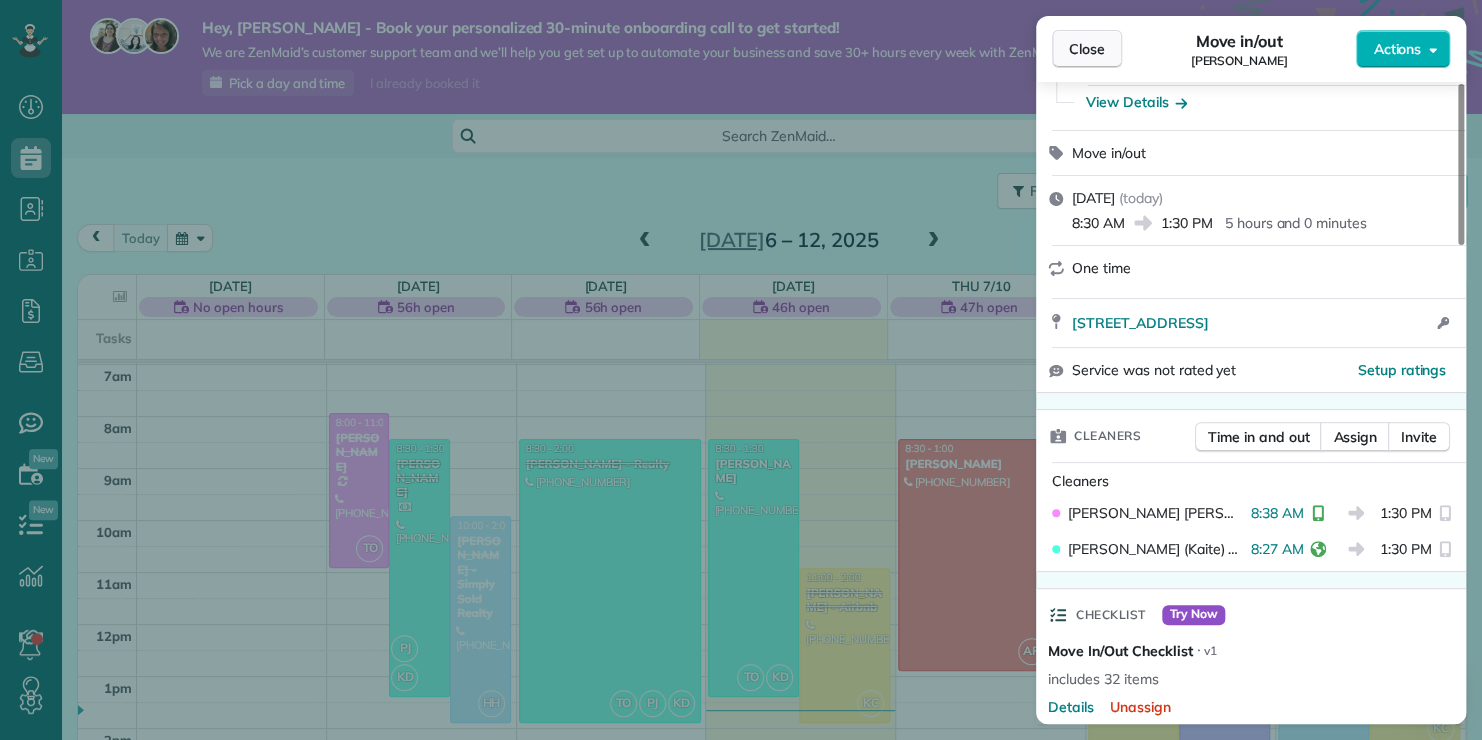 click on "Close" at bounding box center [1087, 49] 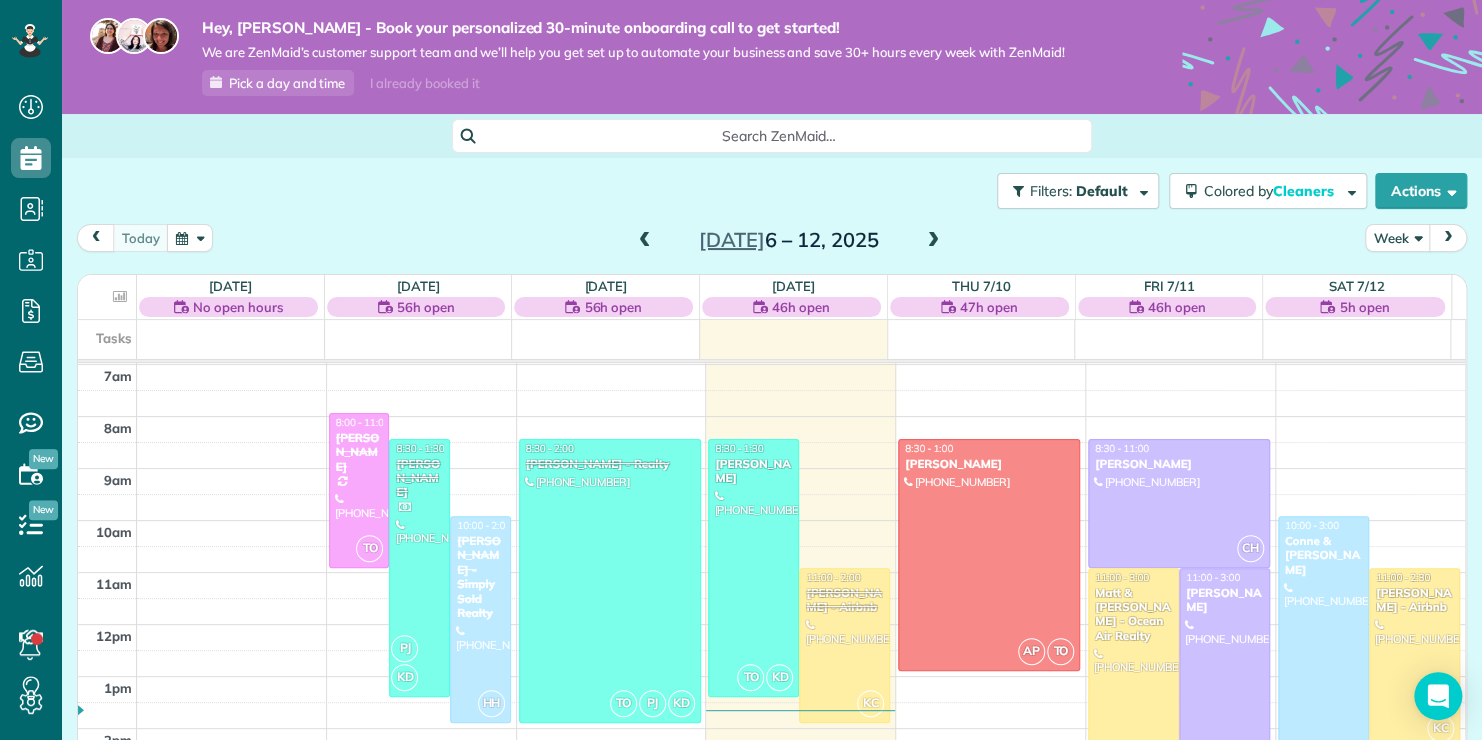 click on "Filters:   Default
Colored by  Cleaners
Color by Cleaner
Color by Team
Color by Status
Color by Recurrence
Color by Paid/Unpaid
Filters  Default
Schedule Changes
Actions
Create Appointment
Create Task
Clock In/Out
Send Work Orders
Print Route Sheets
[DATE] Emails/Texts
View Metrics" at bounding box center [772, 191] 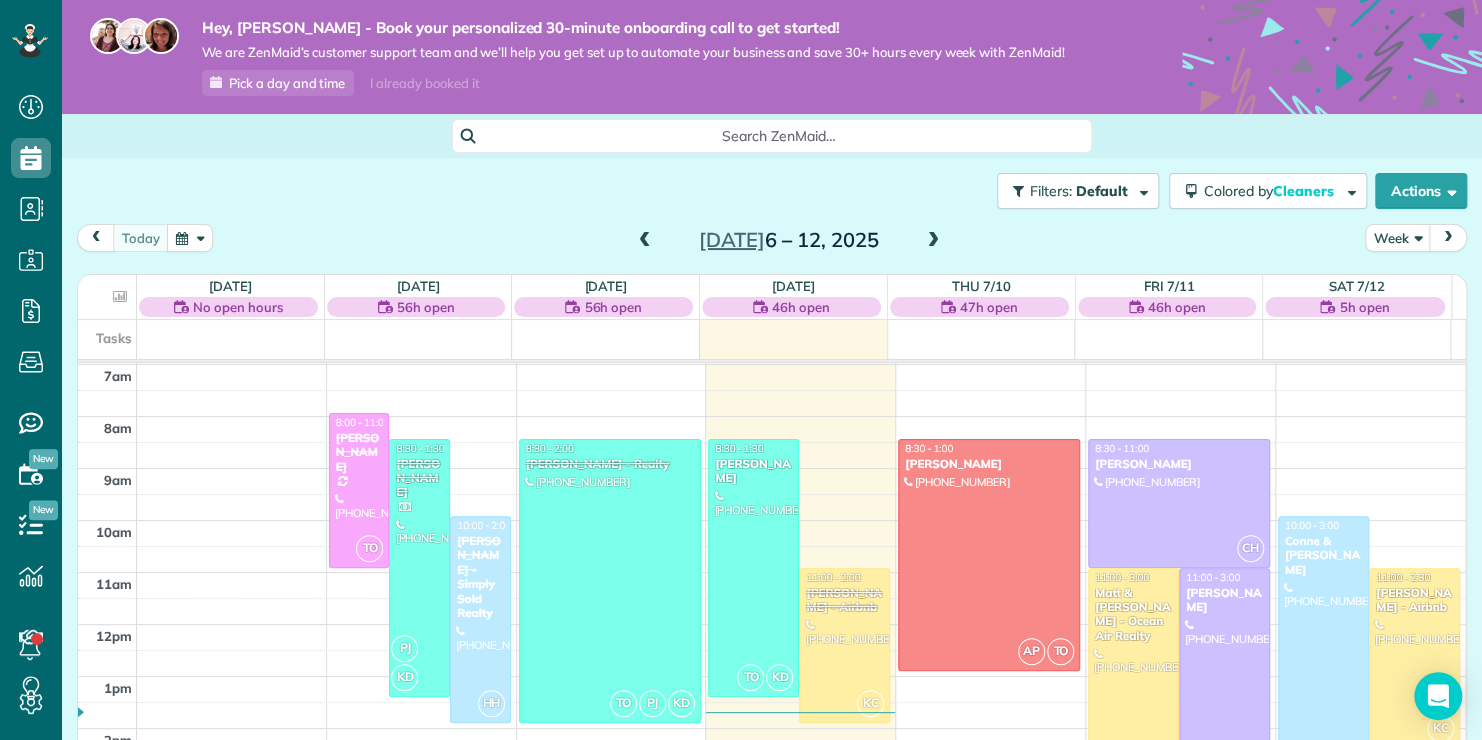click on "Filters:   Default
Colored by  Cleaners
Color by Cleaner
Color by Team
Color by Status
Color by Recurrence
Color by Paid/Unpaid
Filters  Default
Schedule Changes
Actions
Create Appointment
Create Task
Clock In/Out
Send Work Orders
Print Route Sheets
[DATE] Emails/Texts
View Metrics" at bounding box center [772, 191] 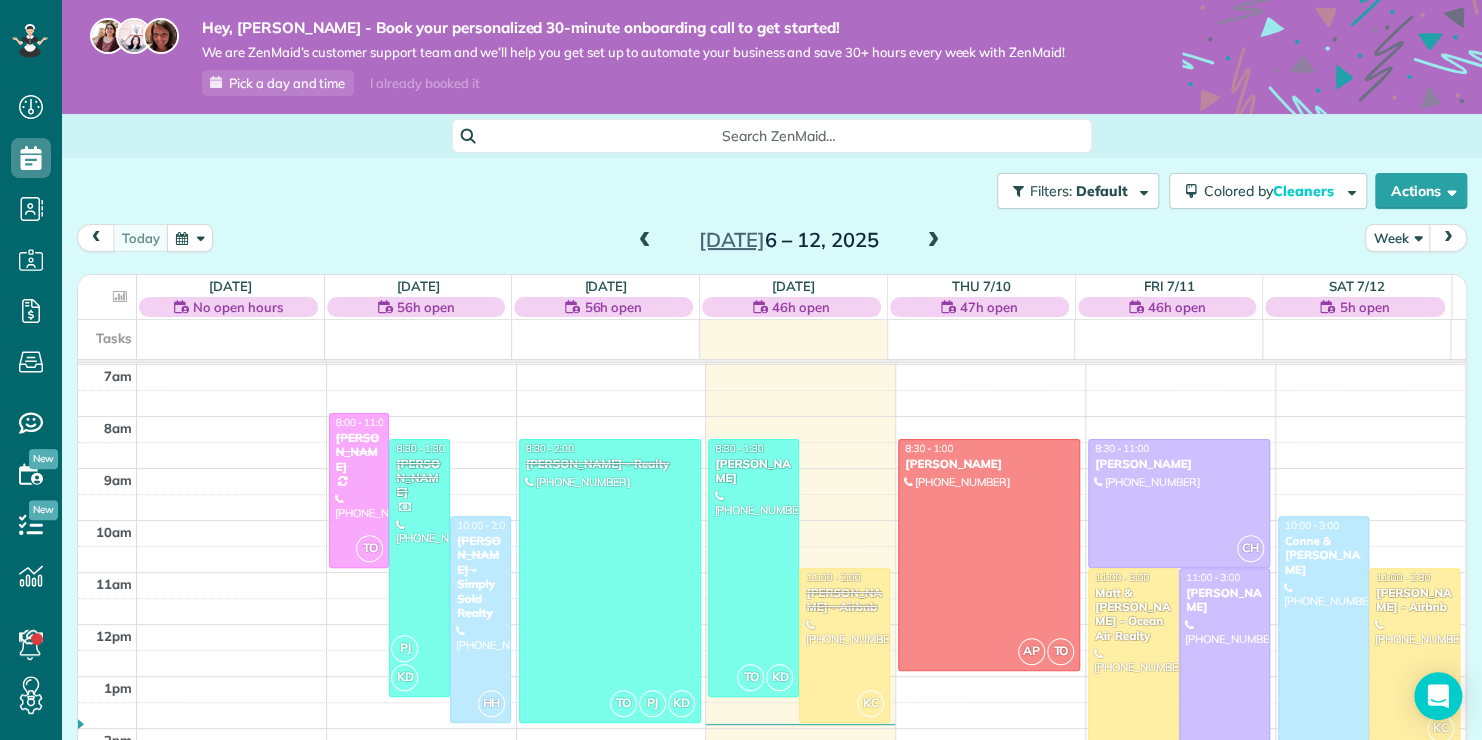 click on "Filters:   Default
Colored by  Cleaners
Color by Cleaner
Color by Team
Color by Status
Color by Recurrence
Color by Paid/Unpaid
Filters  Default
Schedule Changes
Actions
Create Appointment
Create Task
Clock In/Out
Send Work Orders
Print Route Sheets
[DATE] Emails/Texts
View Metrics" at bounding box center (772, 191) 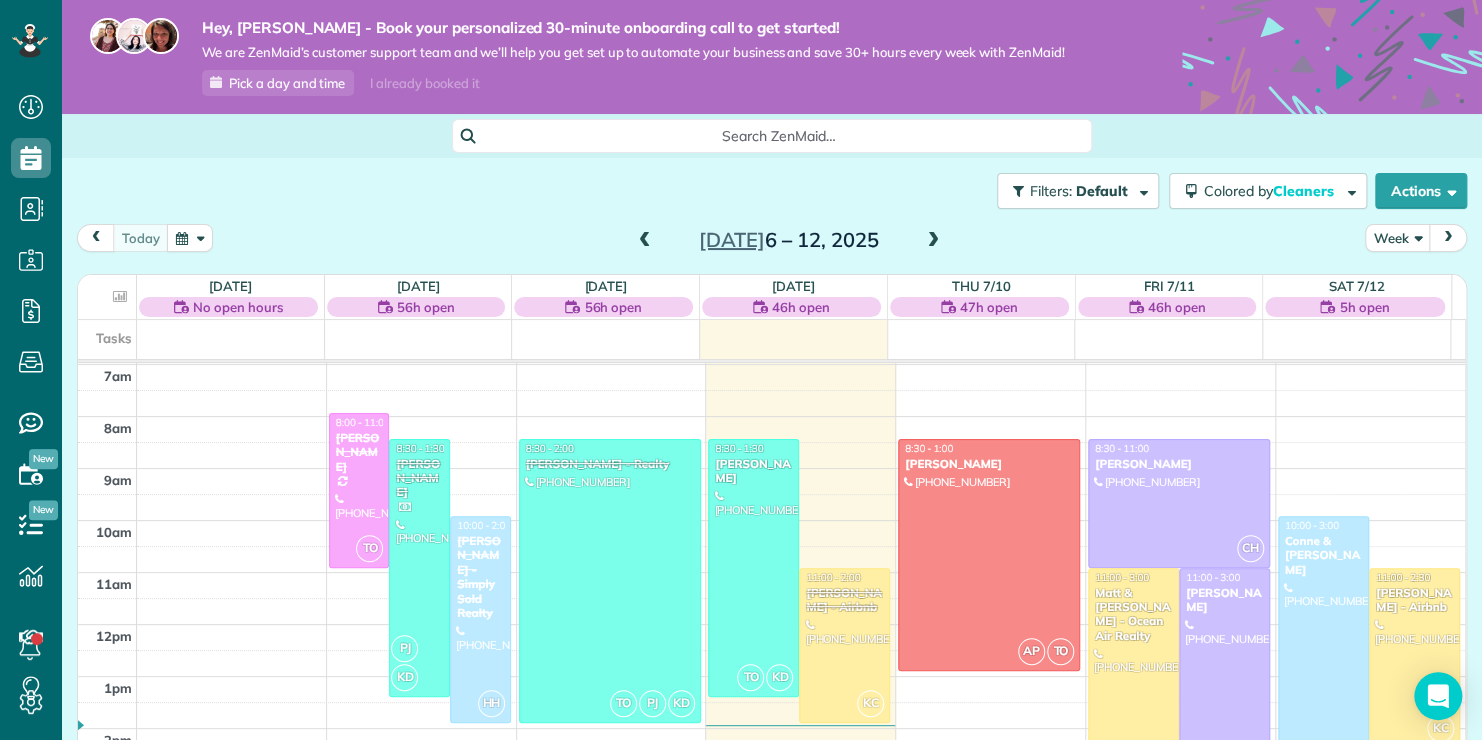 drag, startPoint x: 433, startPoint y: 220, endPoint x: 437, endPoint y: 209, distance: 11.7046995 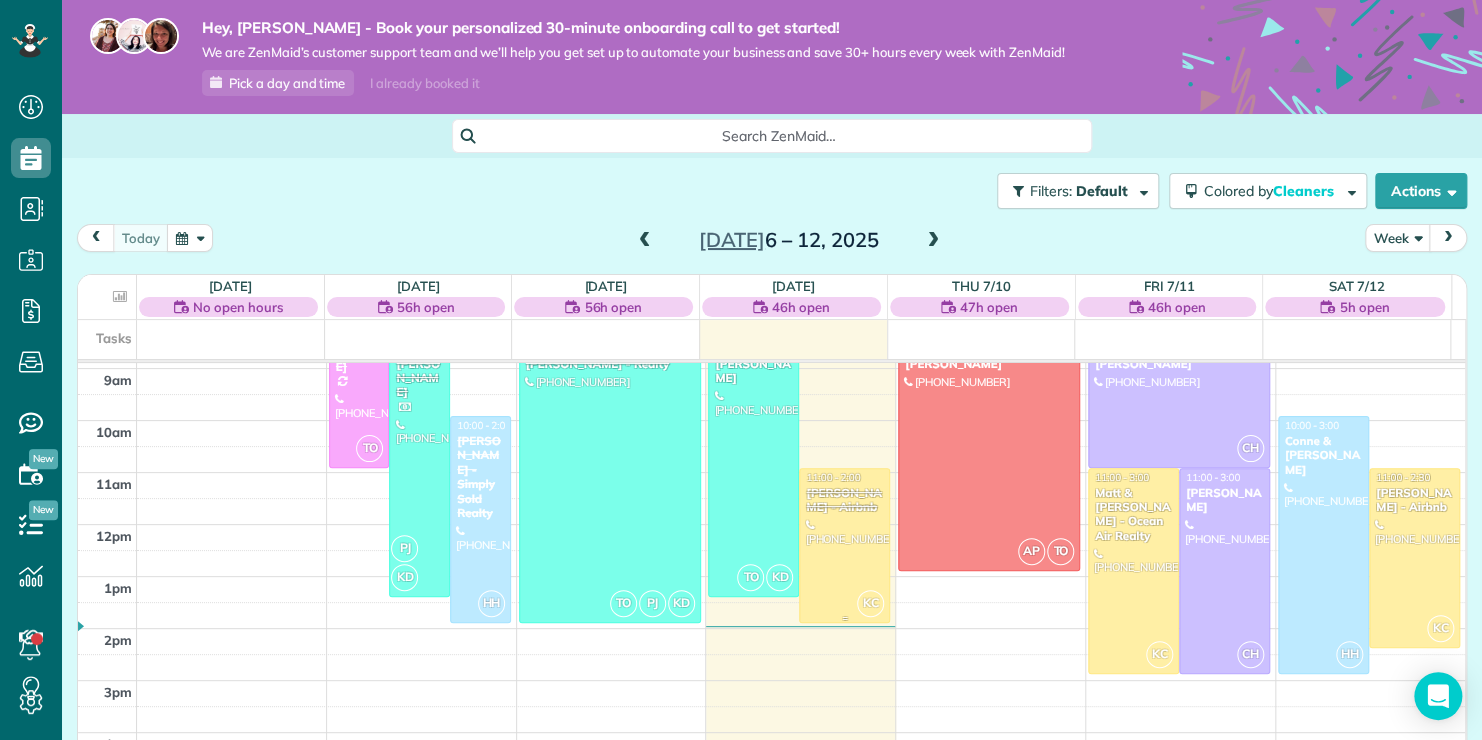 scroll, scrollTop: 362, scrollLeft: 0, axis: vertical 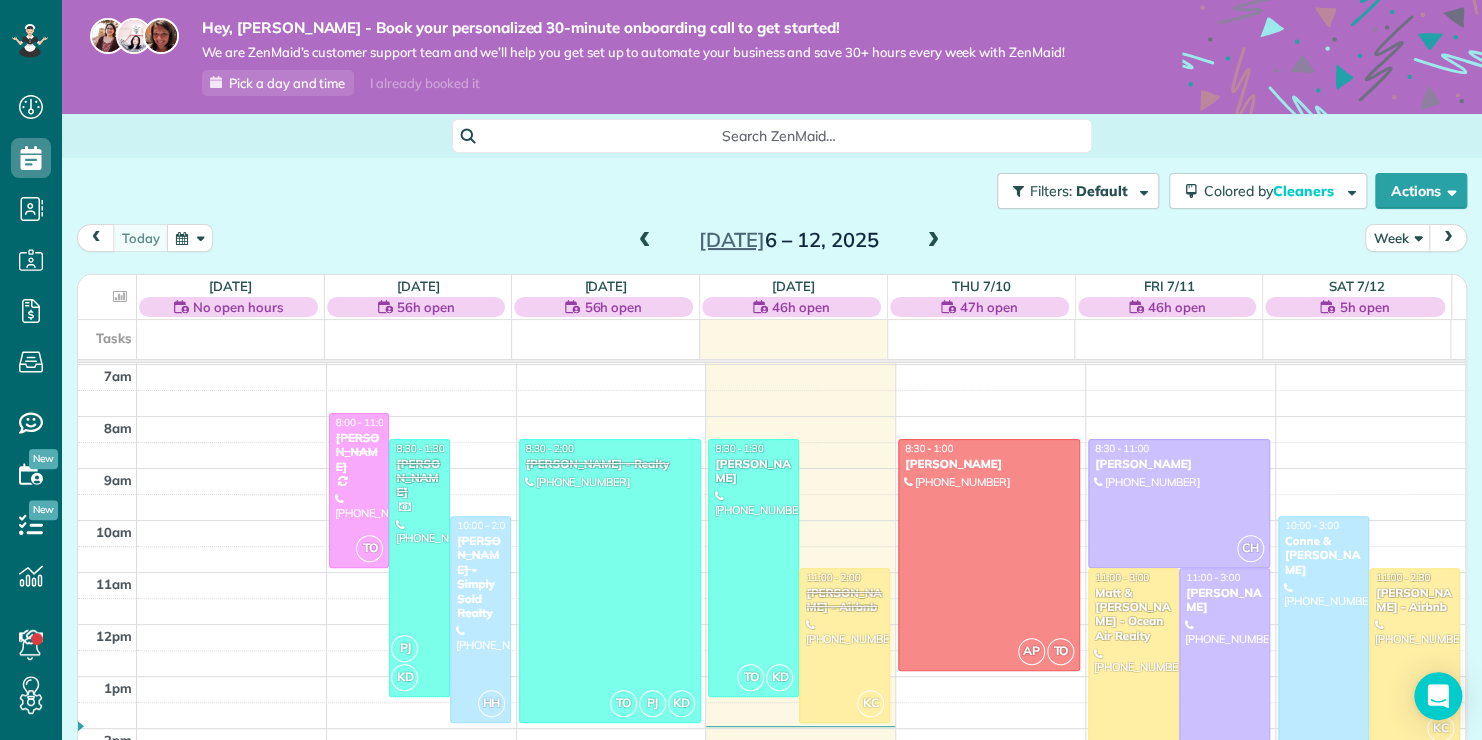 click on "Filters:   Default
Colored by  Cleaners
Color by Cleaner
Color by Team
Color by Status
Color by Recurrence
Color by Paid/Unpaid
Filters  Default
Schedule Changes
Actions
Create Appointment
Create Task
Clock In/Out
Send Work Orders
Print Route Sheets
[DATE] Emails/Texts
View Metrics" at bounding box center [772, 191] 